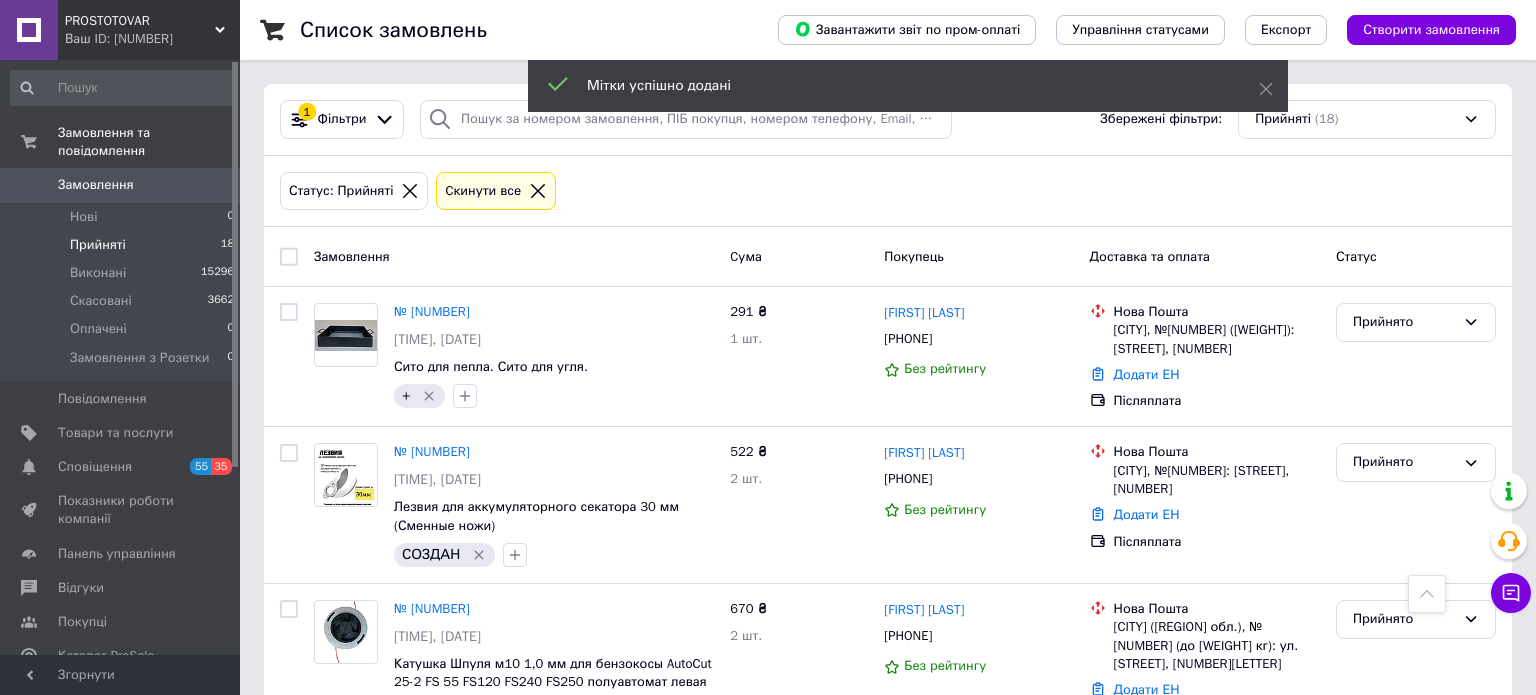 click 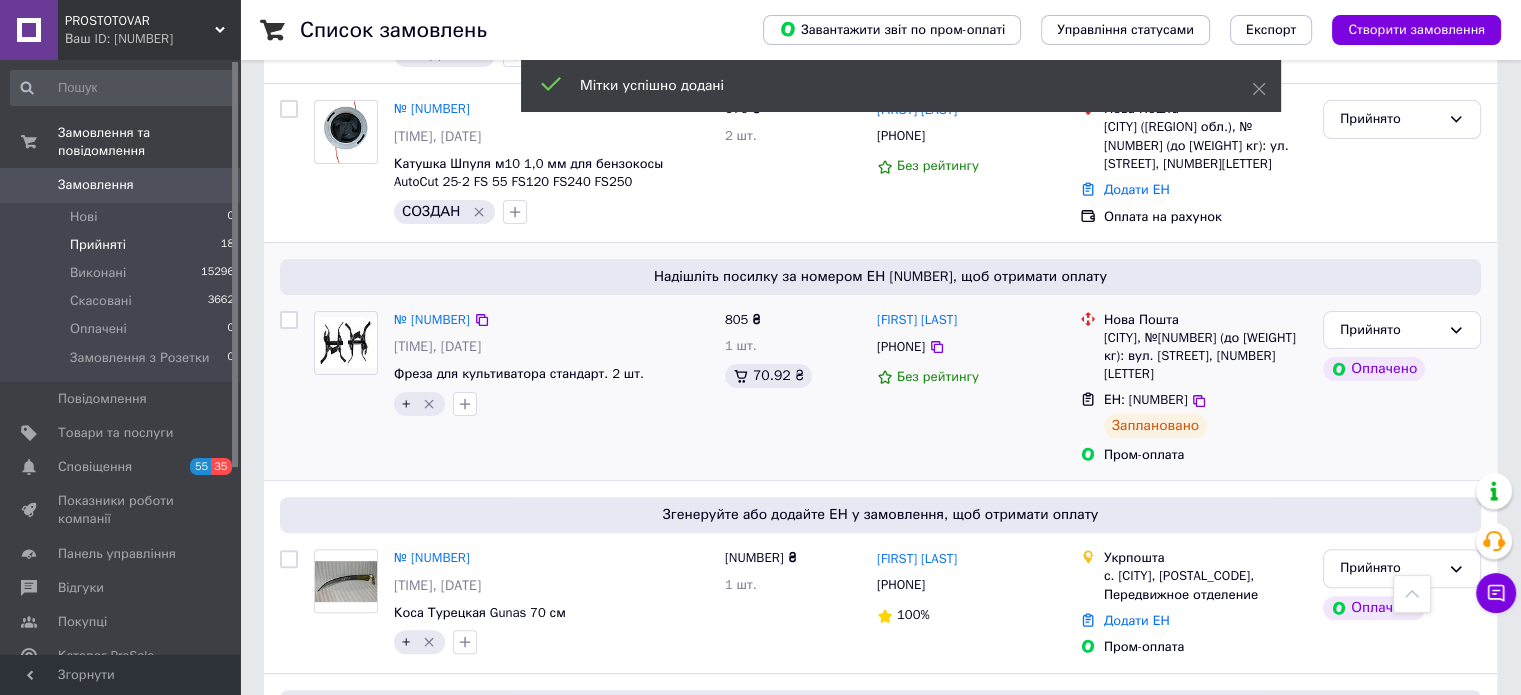 scroll, scrollTop: 0, scrollLeft: 0, axis: both 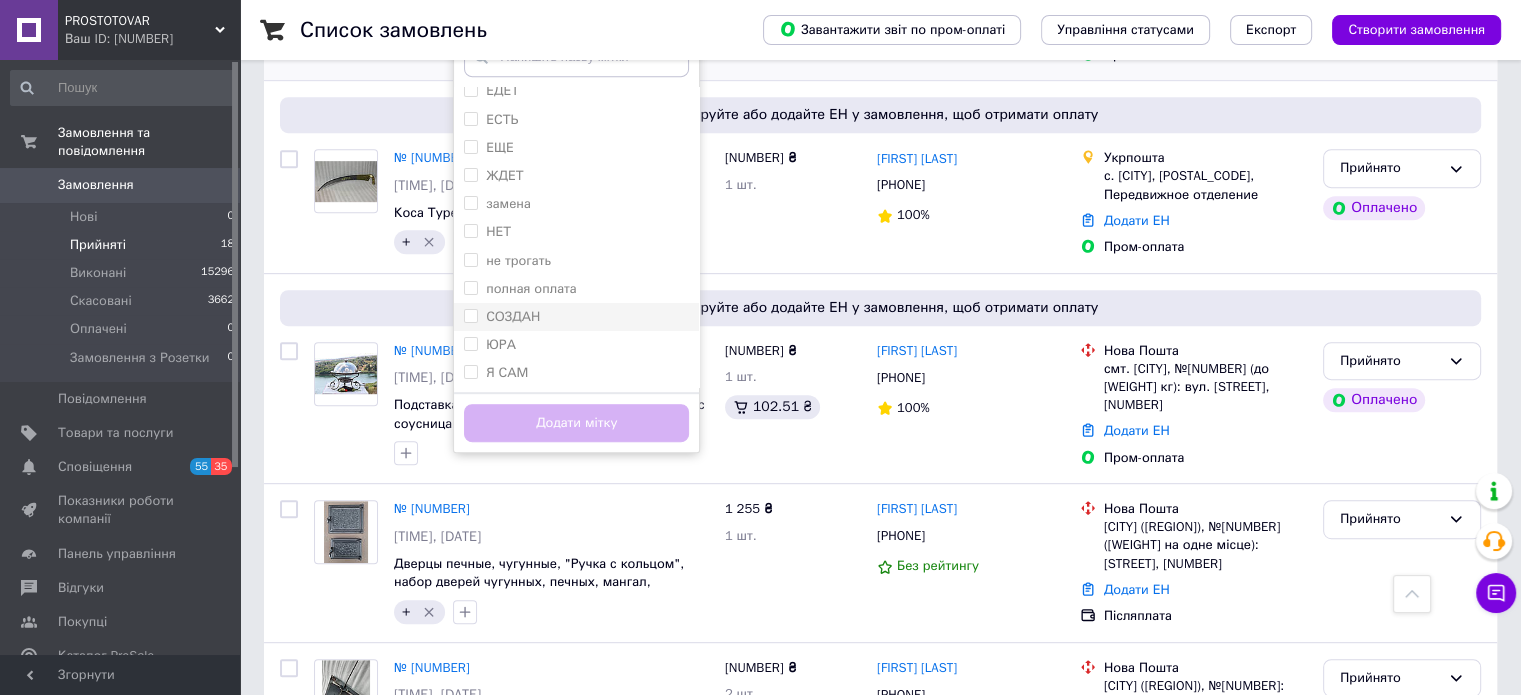 click on "СОЗДАН" at bounding box center [576, 317] 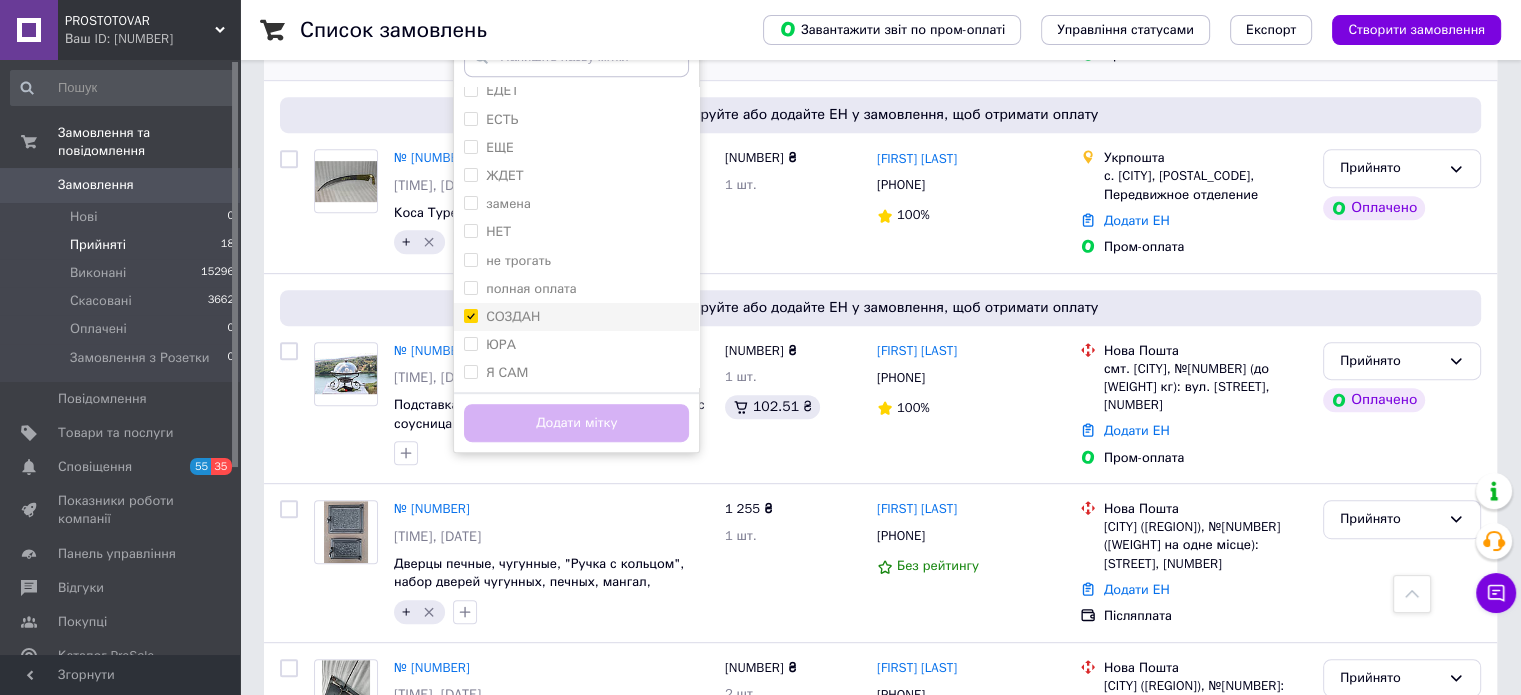 checkbox on "true" 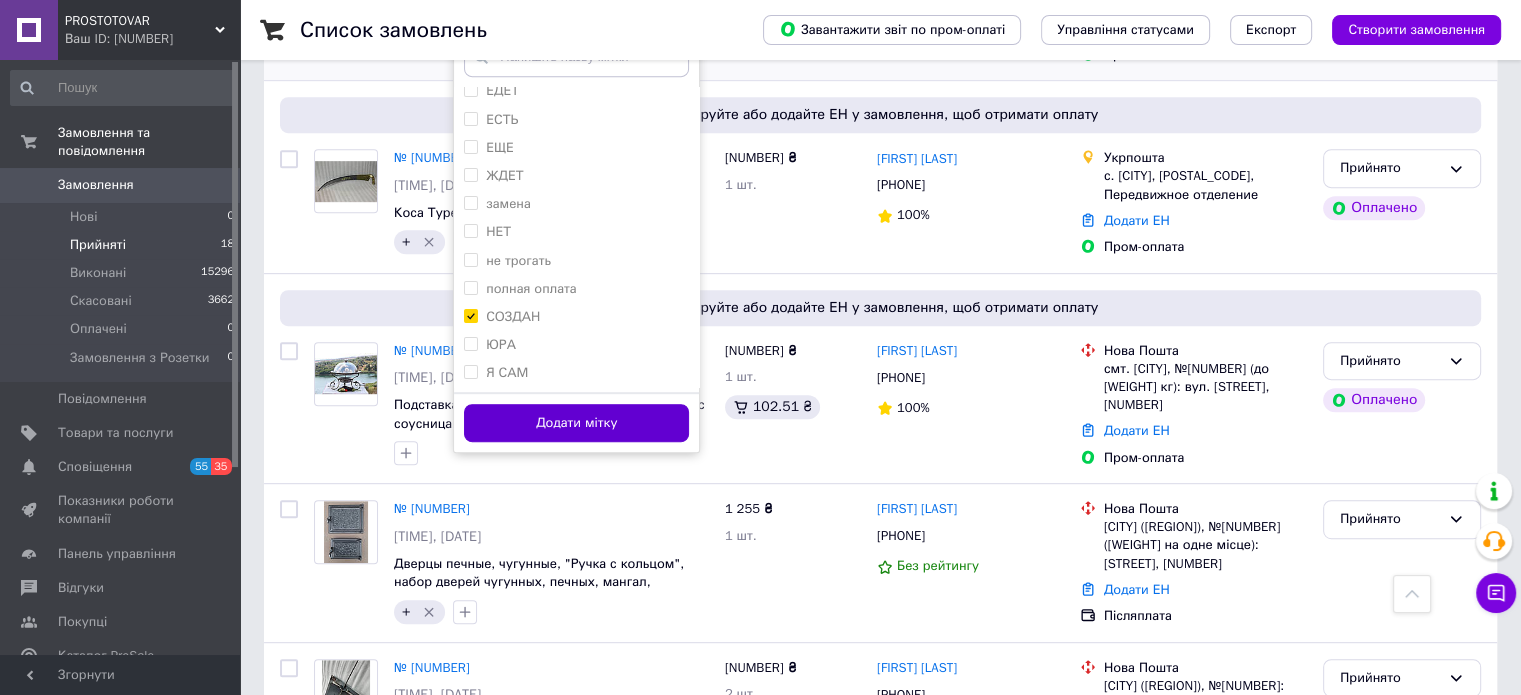 click on "Додати мітку" at bounding box center [576, 423] 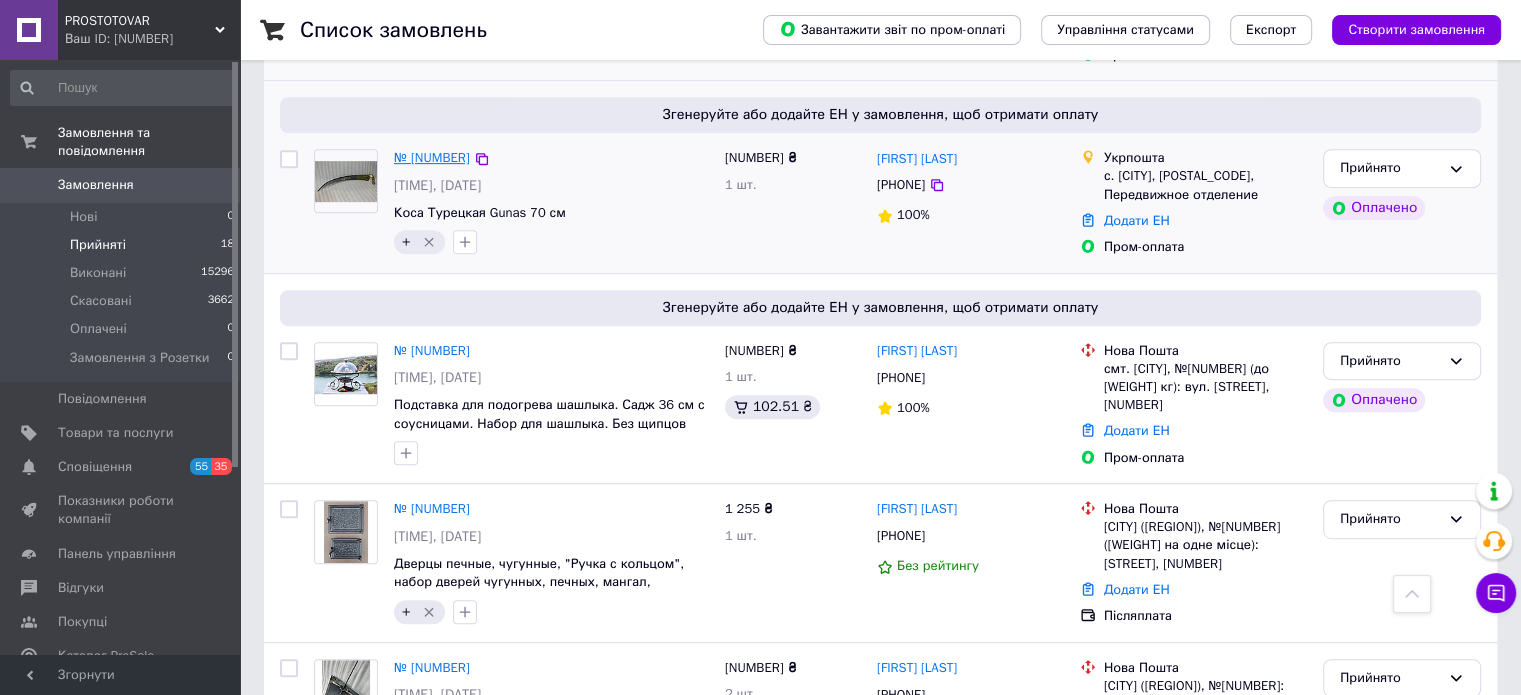 click on "№ [NUMBER]" at bounding box center (432, 157) 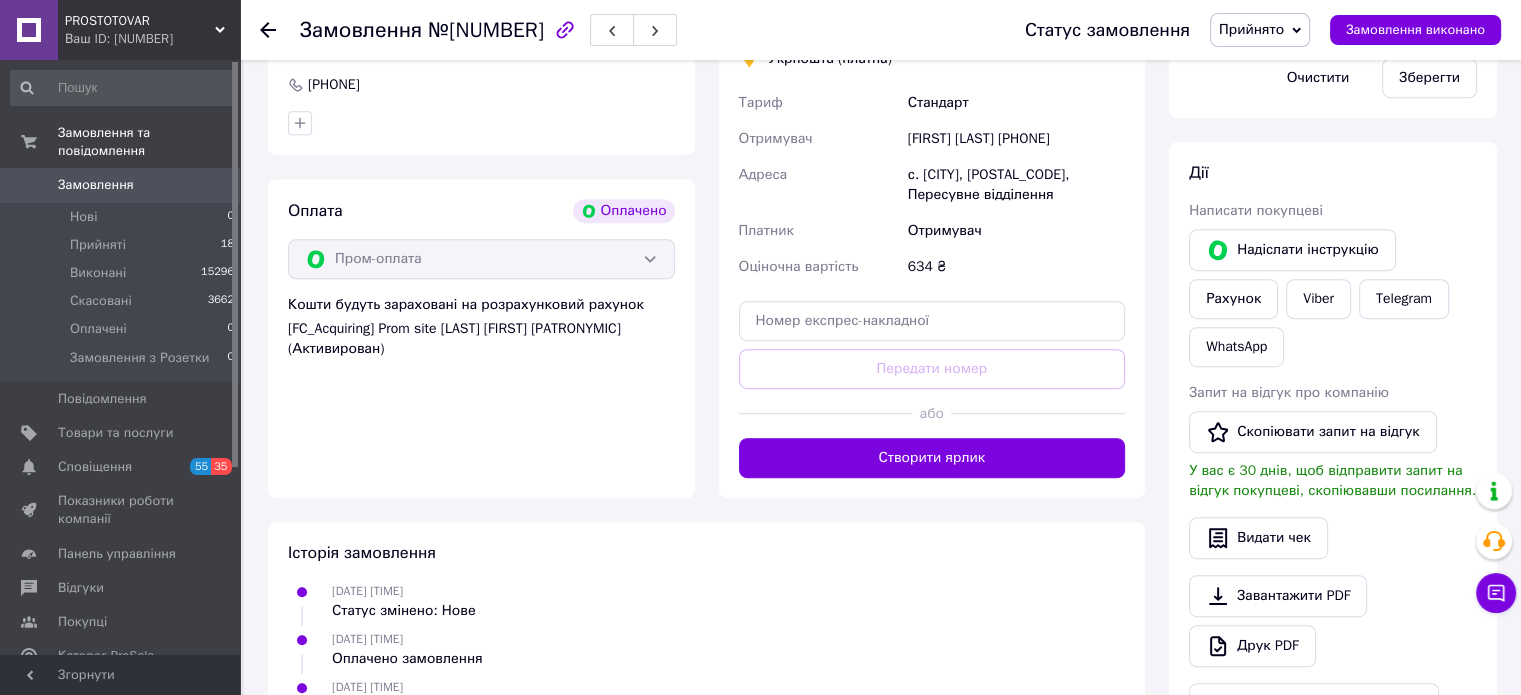 scroll, scrollTop: 1100, scrollLeft: 0, axis: vertical 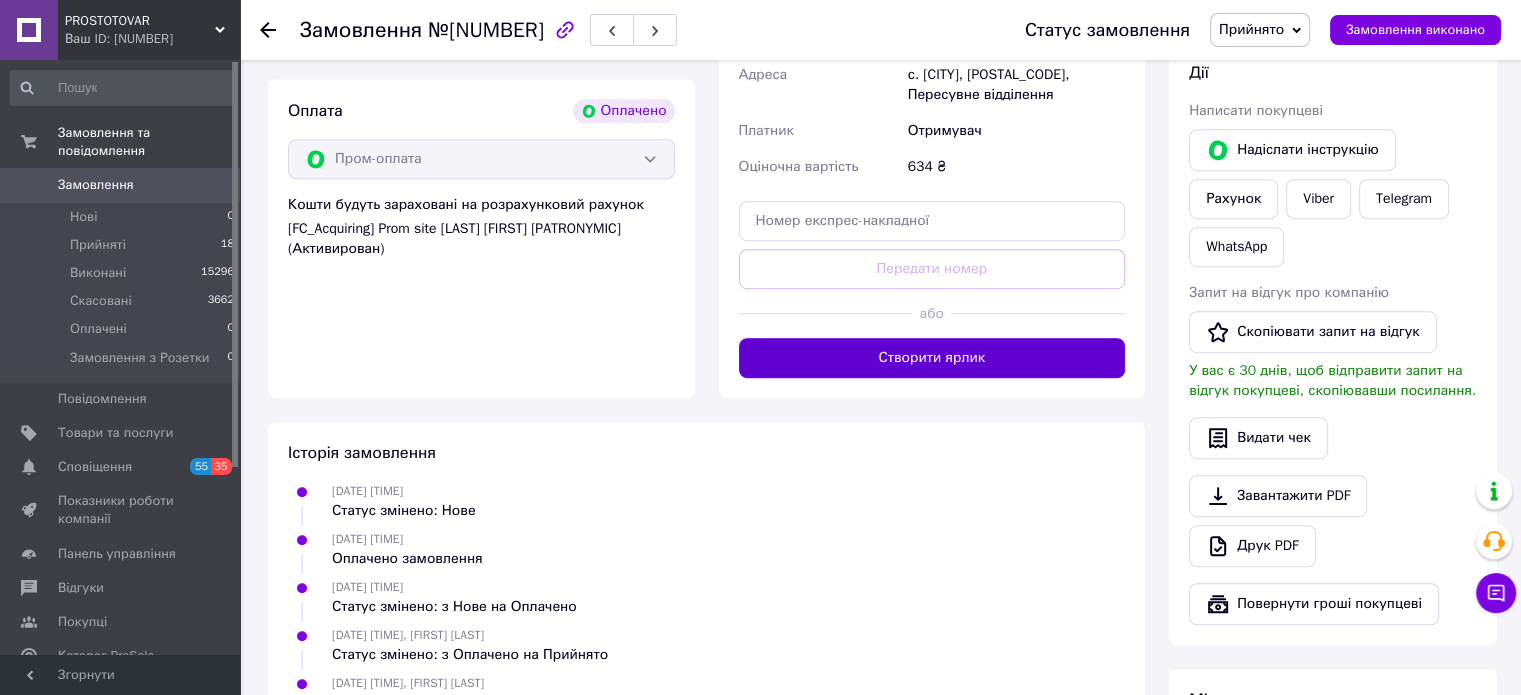 click on "Створити ярлик" at bounding box center (932, 358) 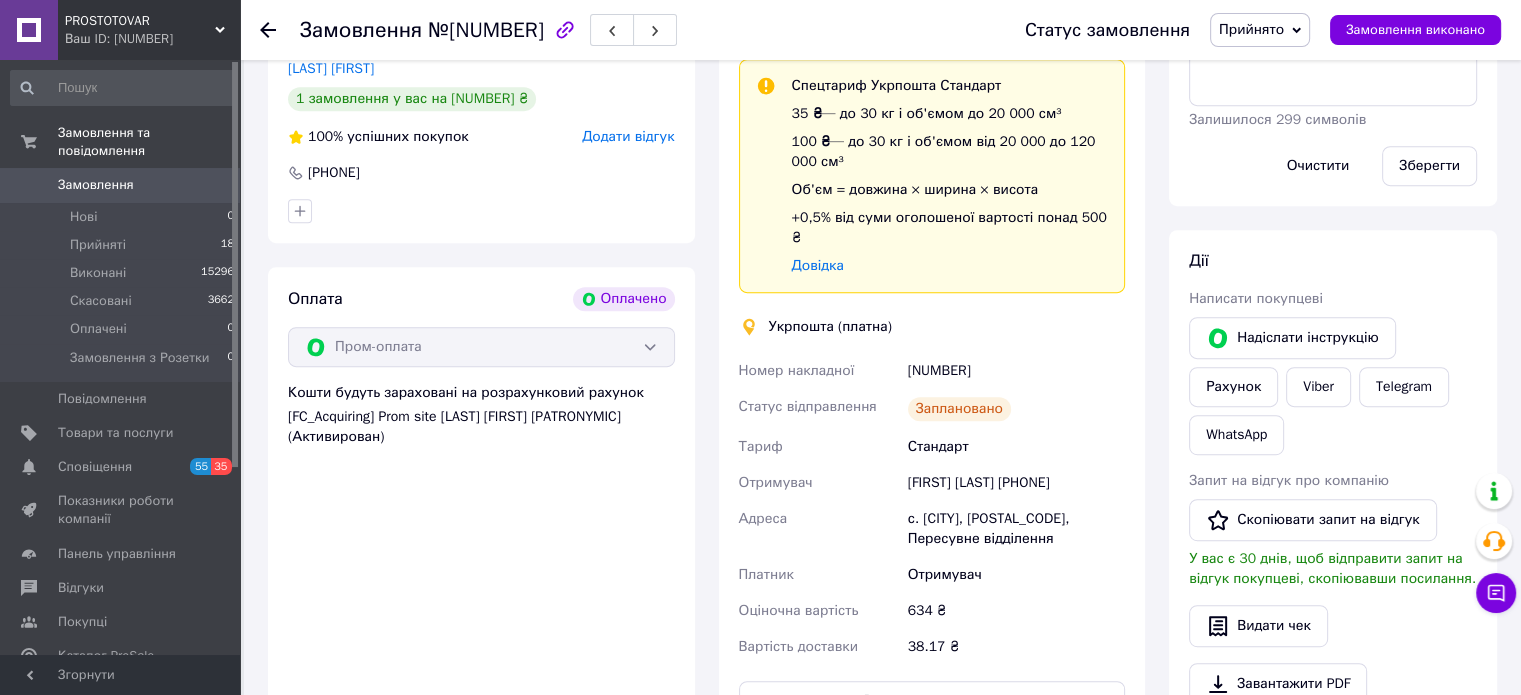 scroll, scrollTop: 900, scrollLeft: 0, axis: vertical 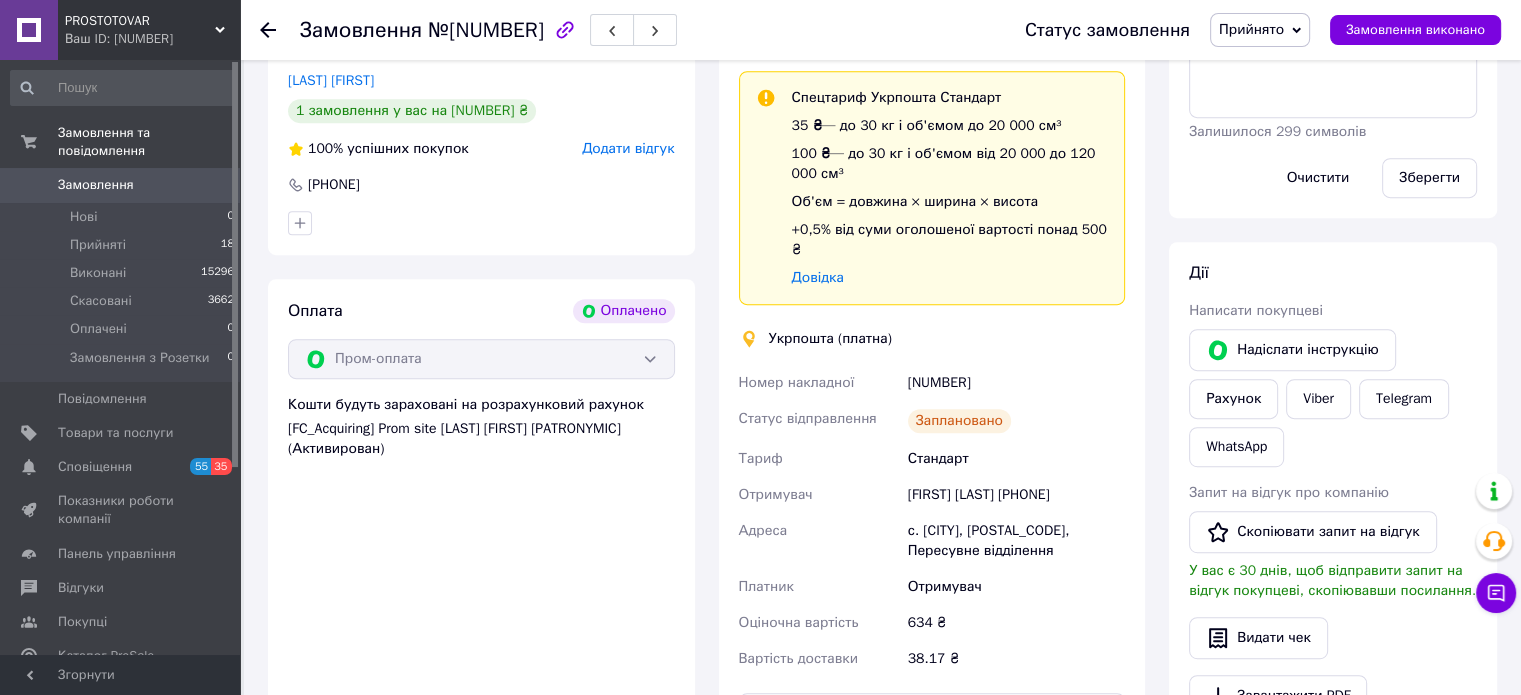 click 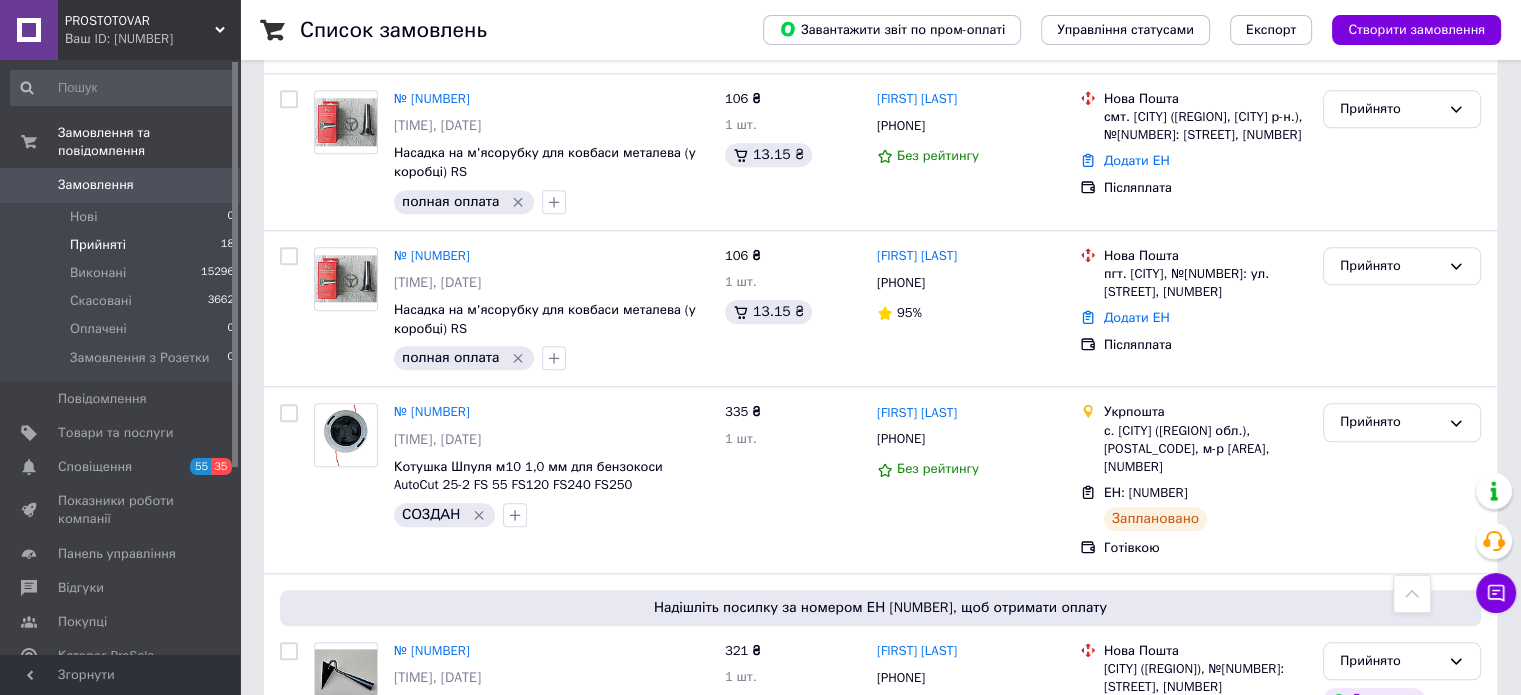 scroll, scrollTop: 2073, scrollLeft: 0, axis: vertical 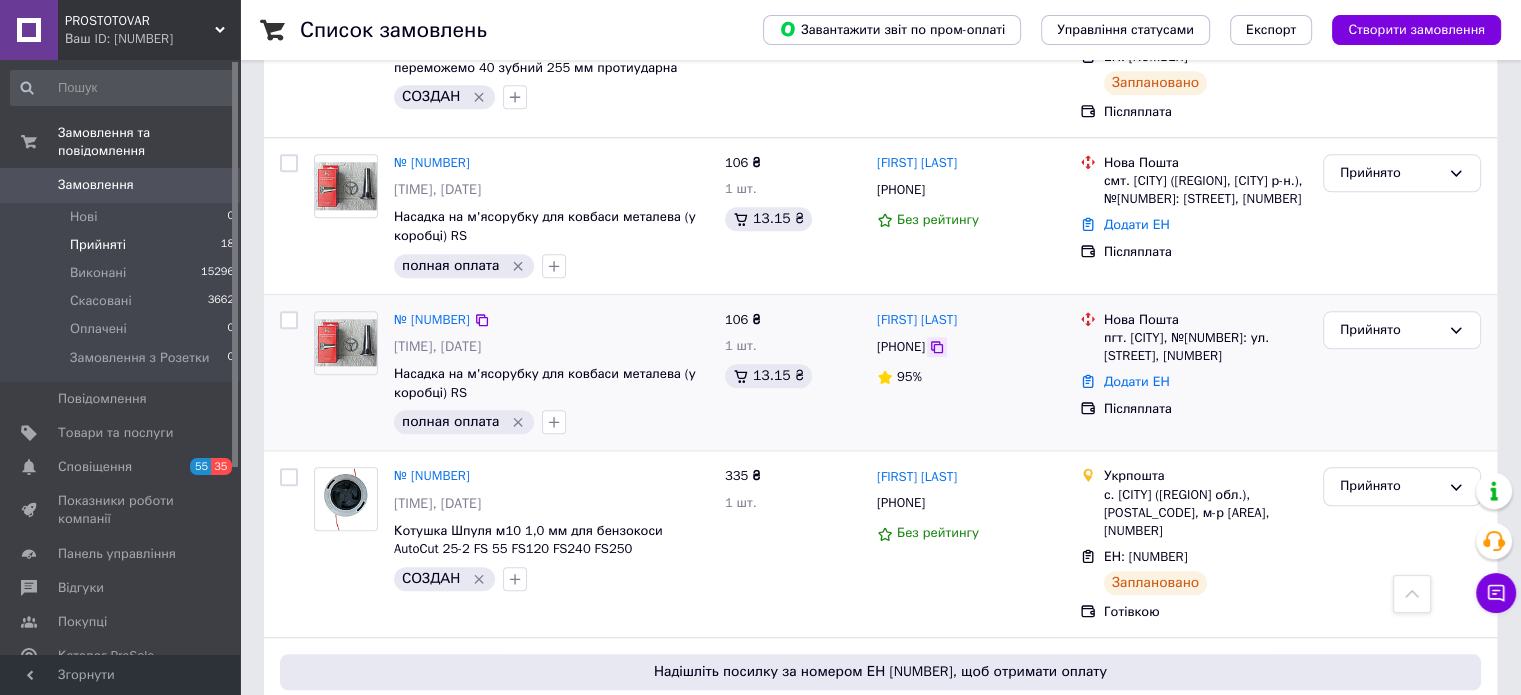 click 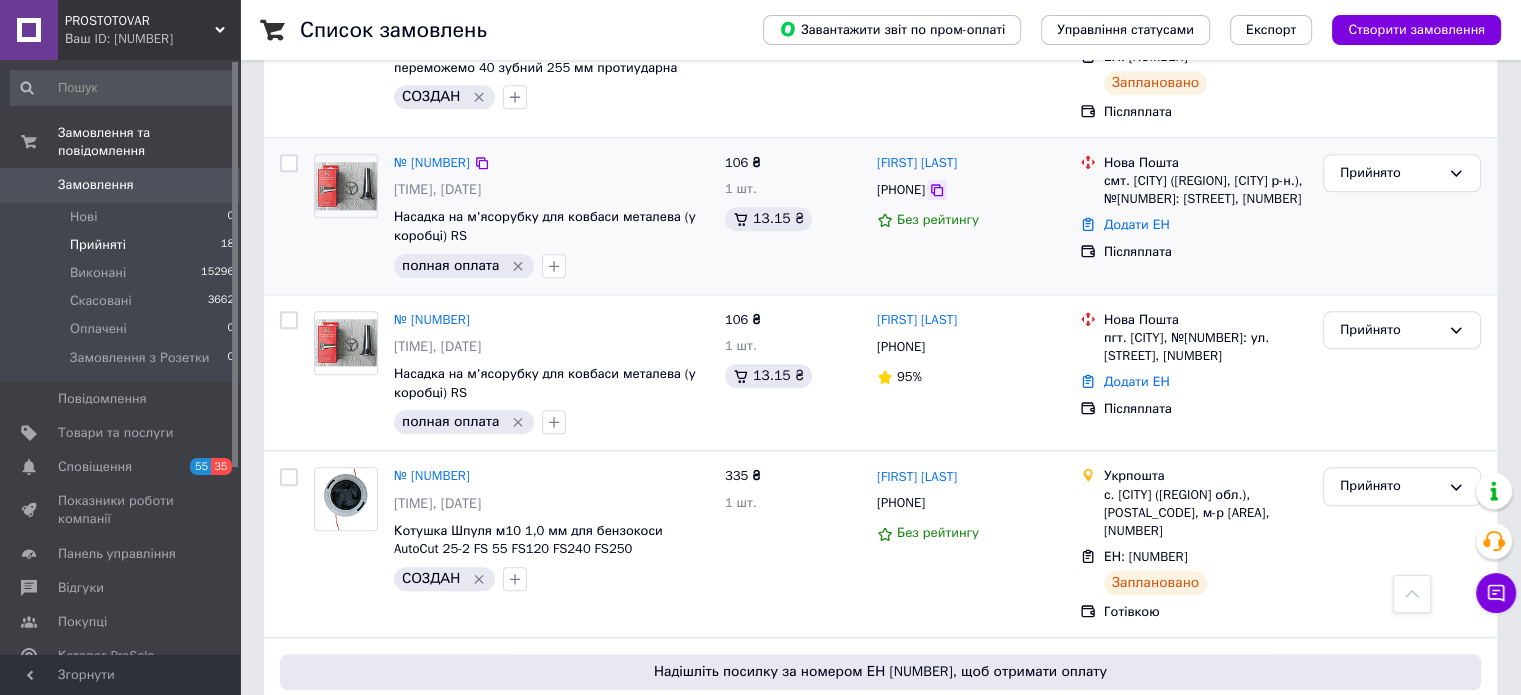 click 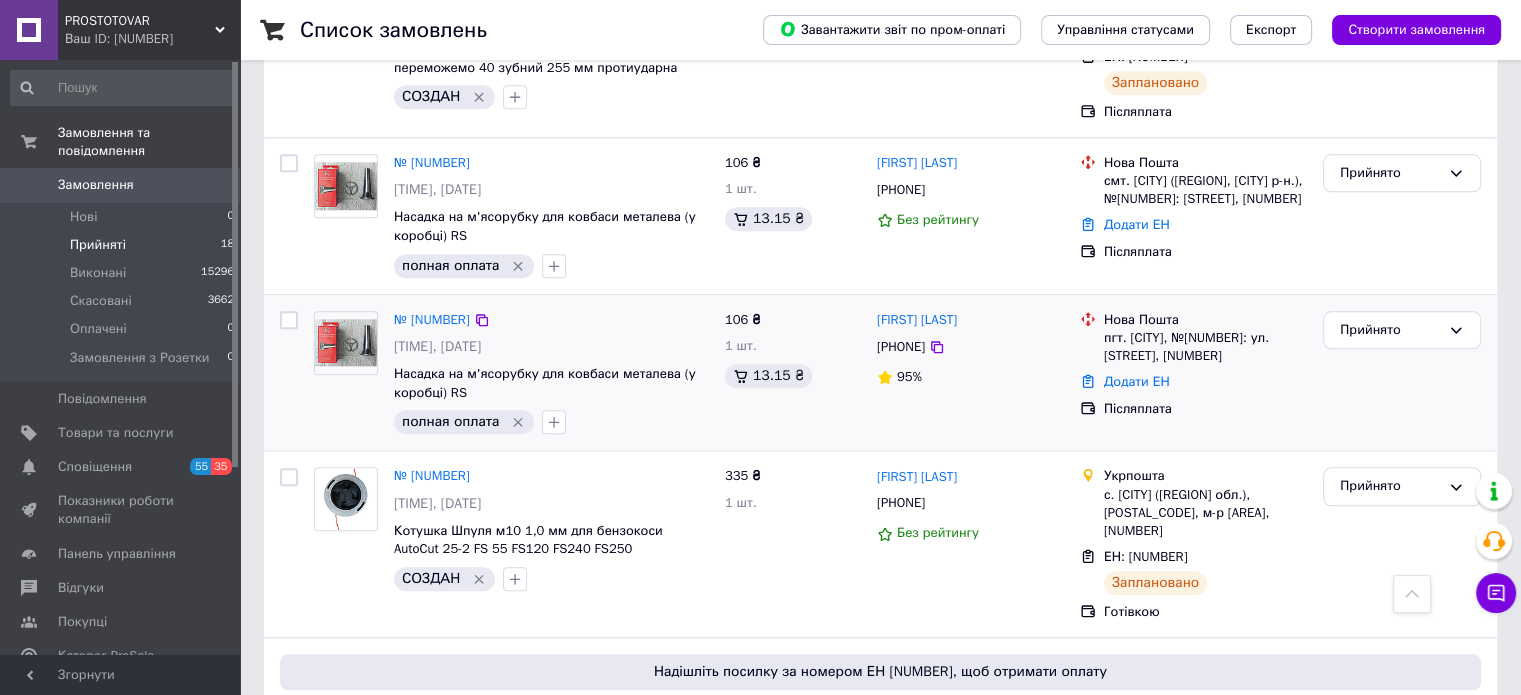 click at bounding box center (289, 320) 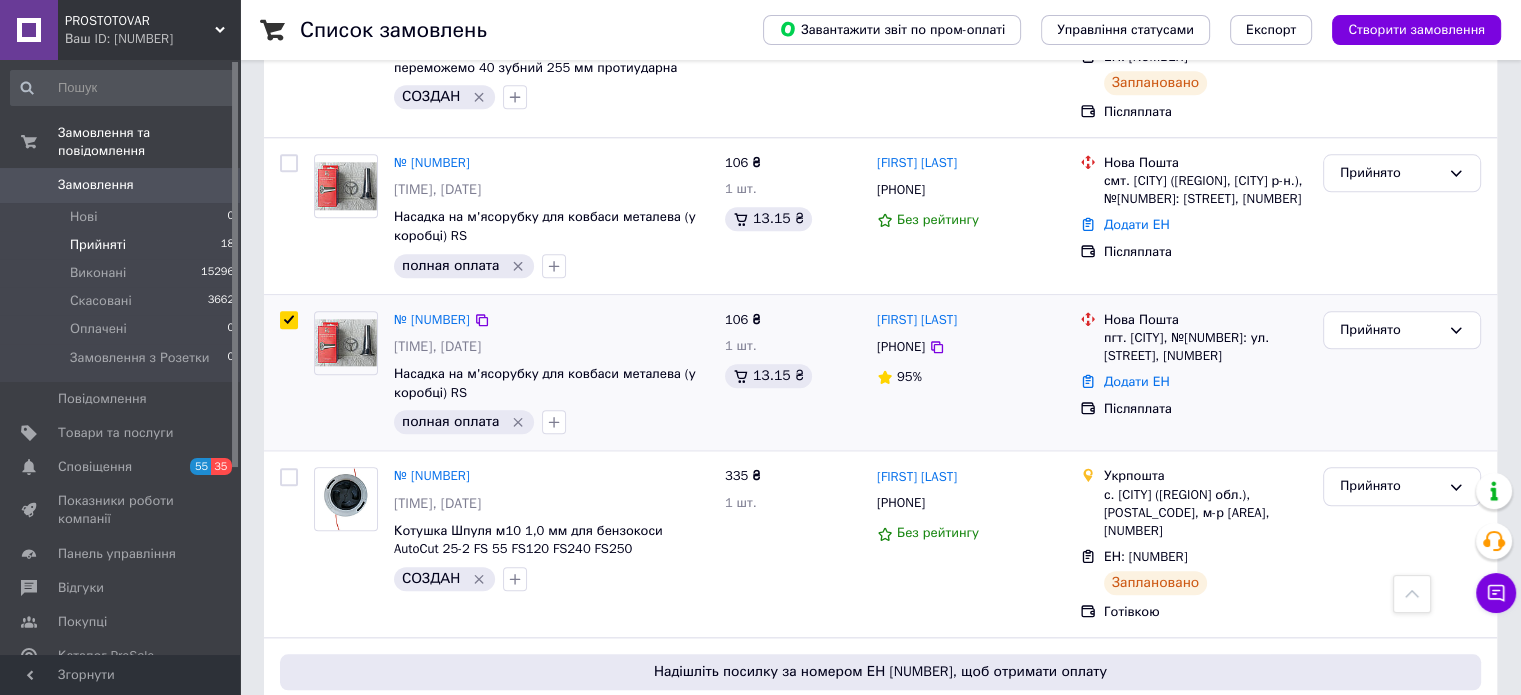 checkbox on "true" 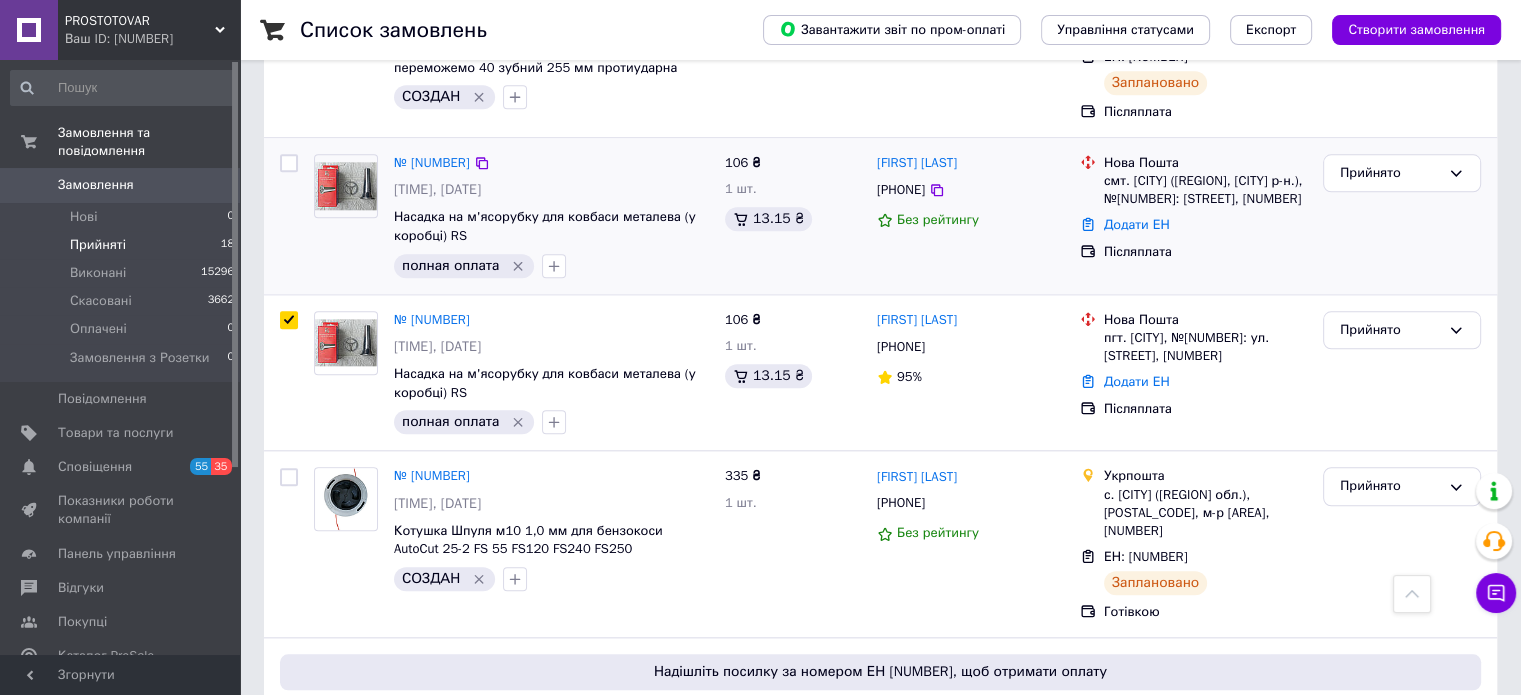 click at bounding box center (289, 163) 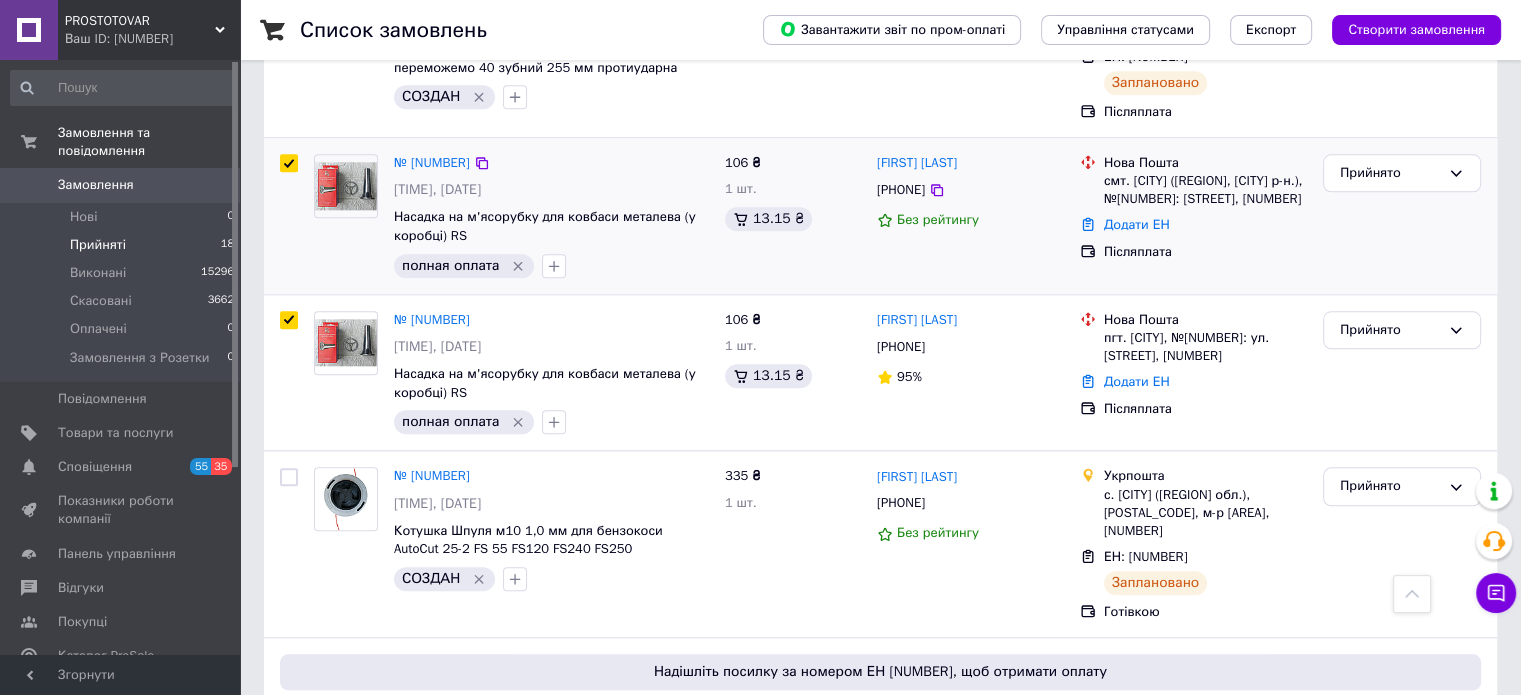 checkbox on "true" 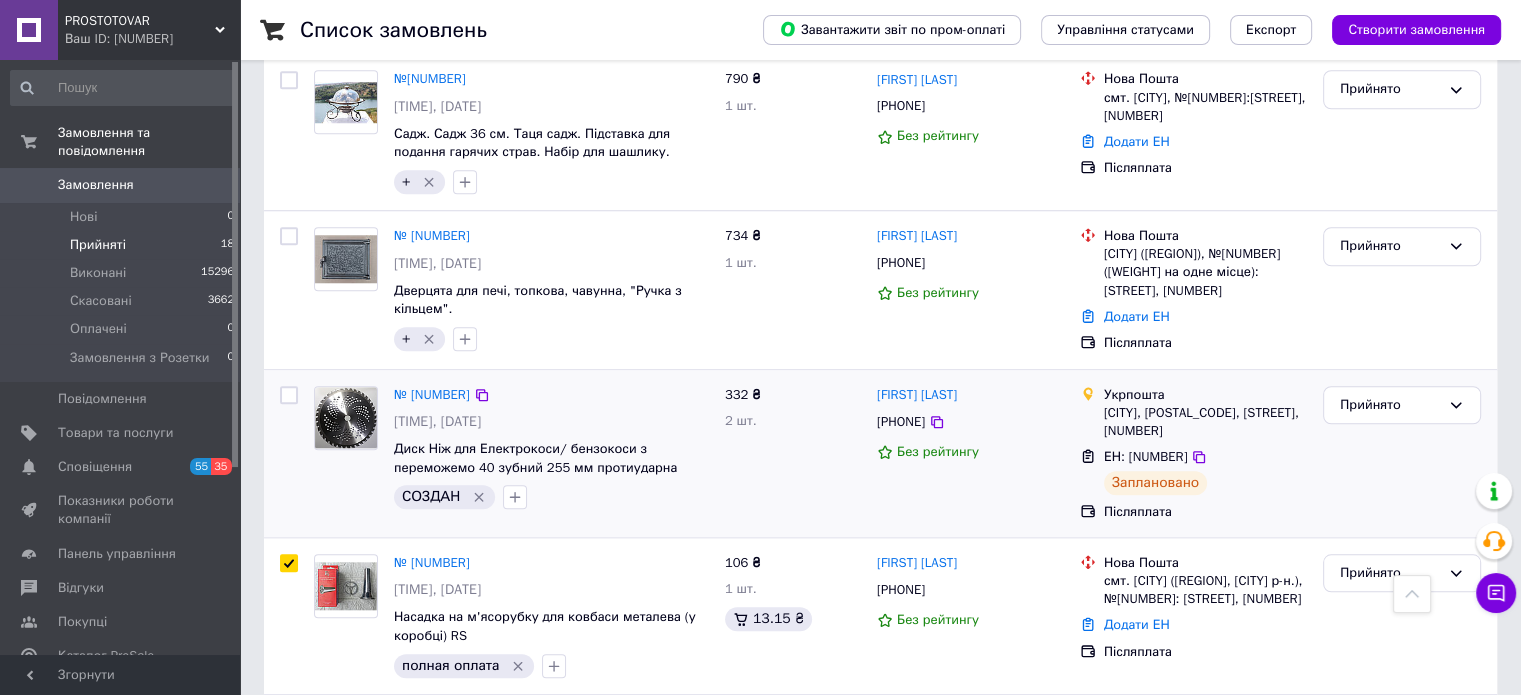 scroll, scrollTop: 1573, scrollLeft: 0, axis: vertical 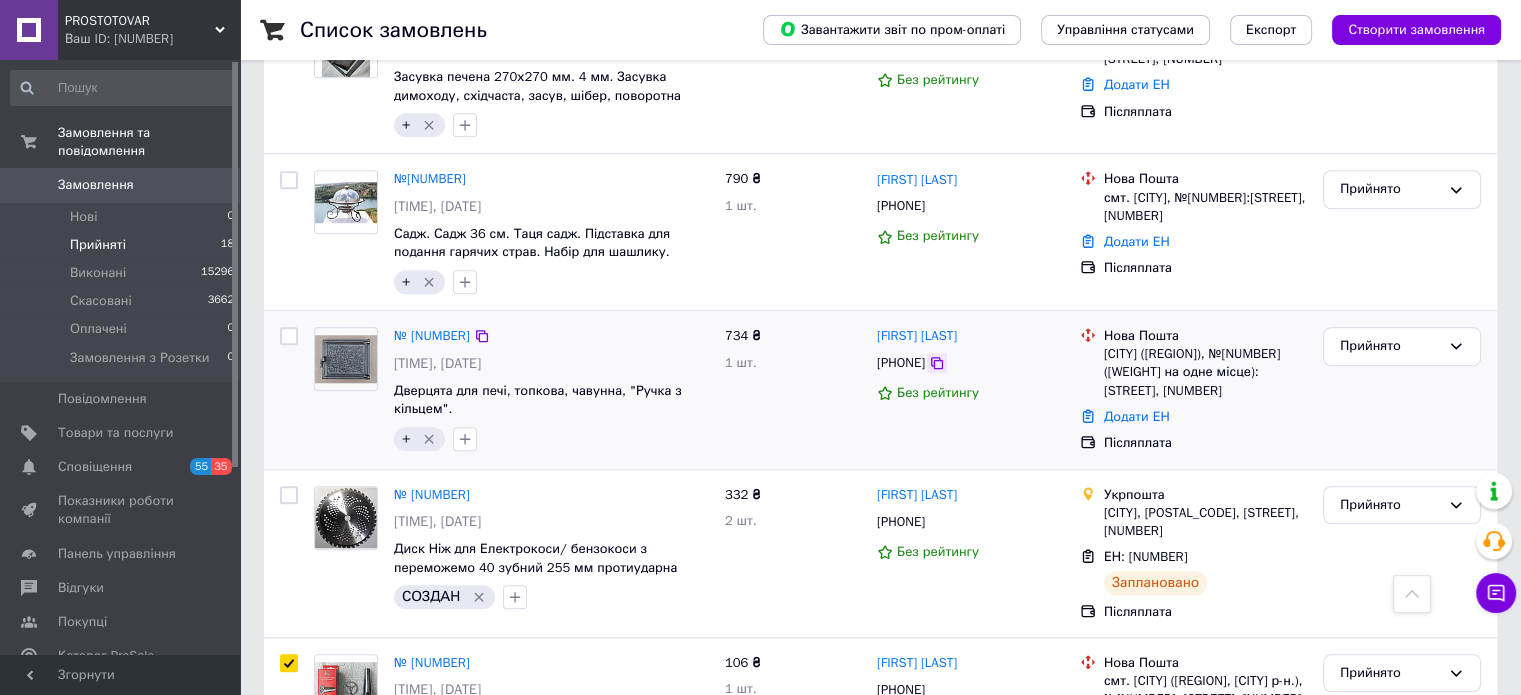 click 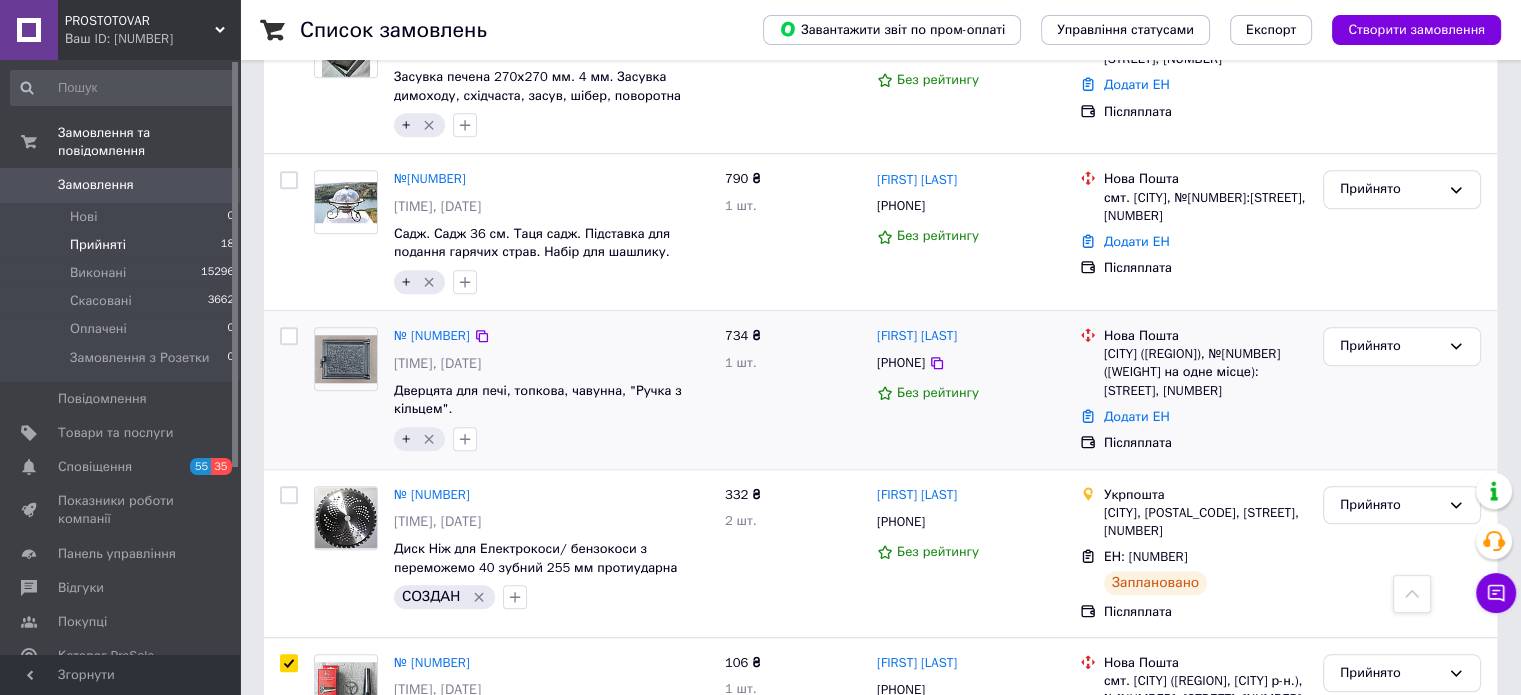 click at bounding box center [289, 336] 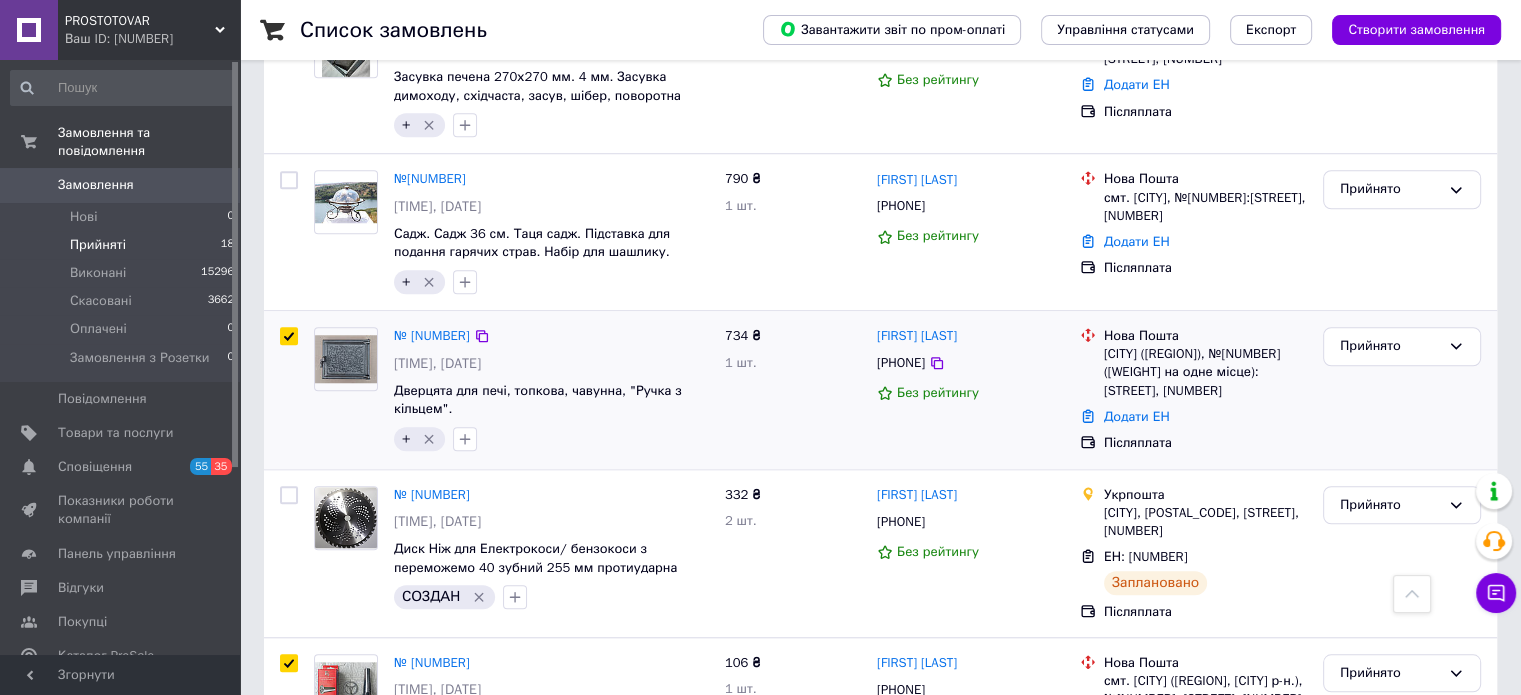 checkbox on "true" 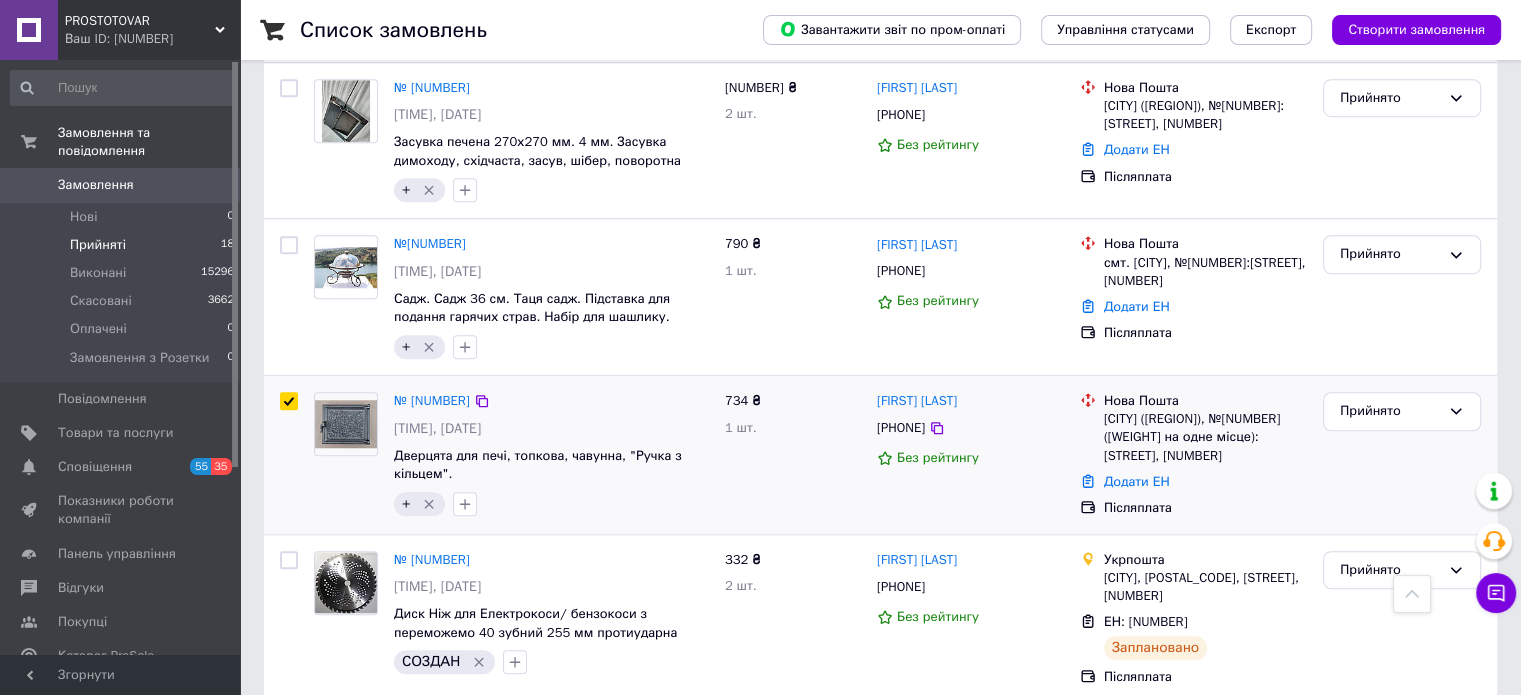 scroll, scrollTop: 1473, scrollLeft: 0, axis: vertical 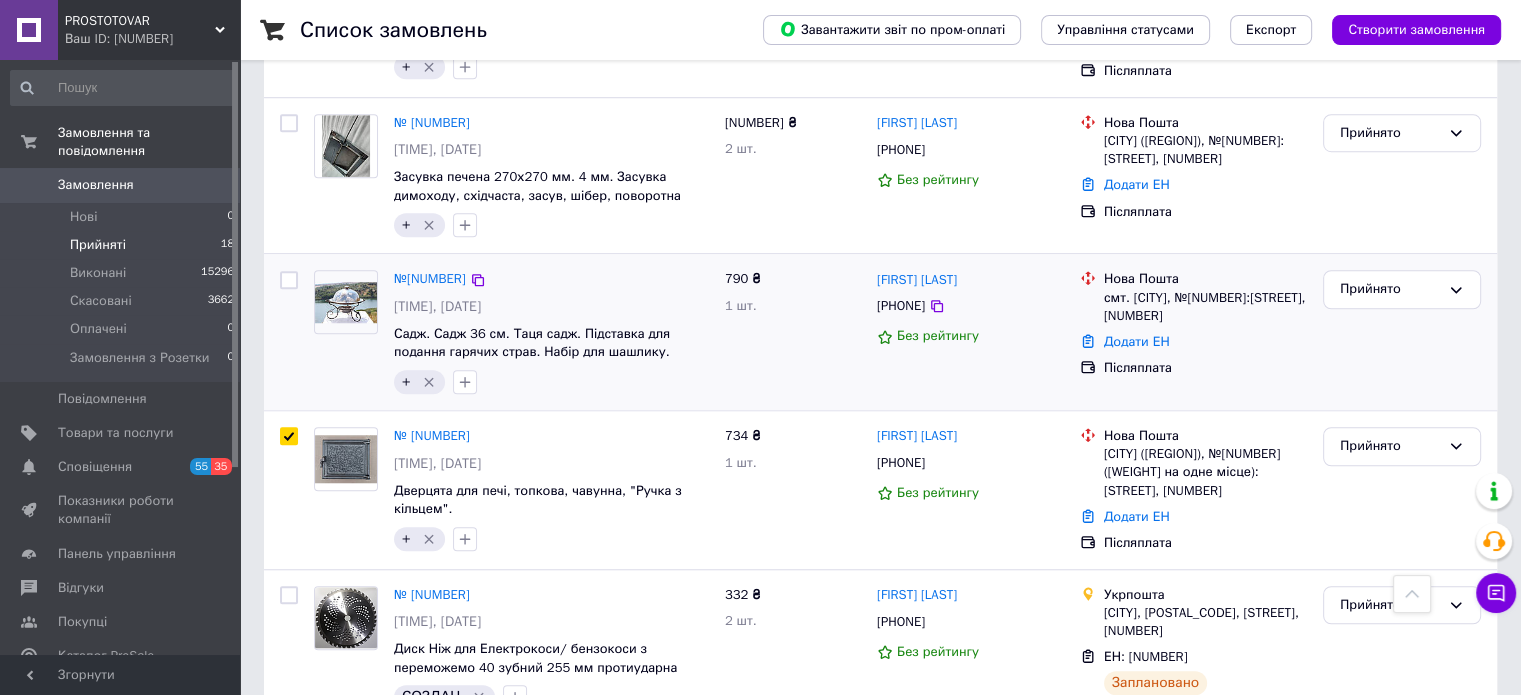 click at bounding box center (289, 280) 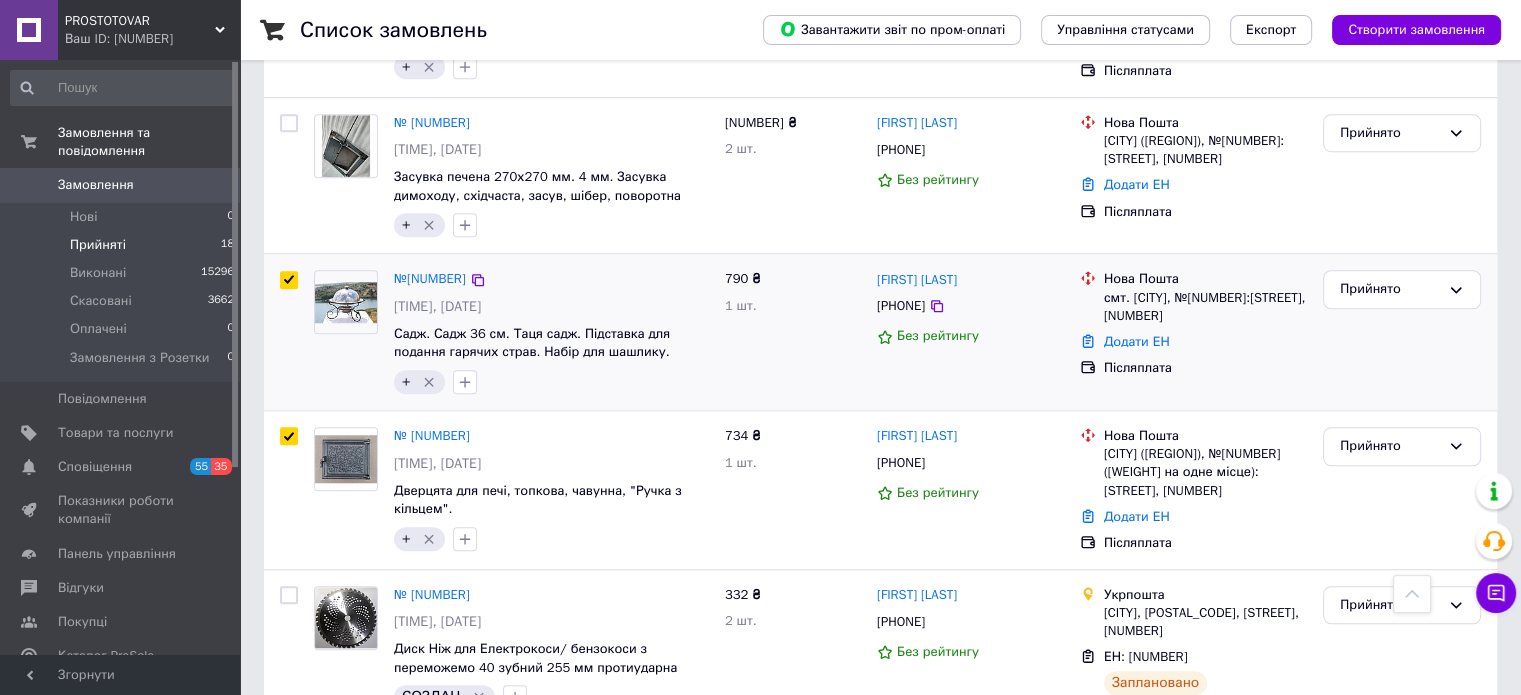 checkbox on "true" 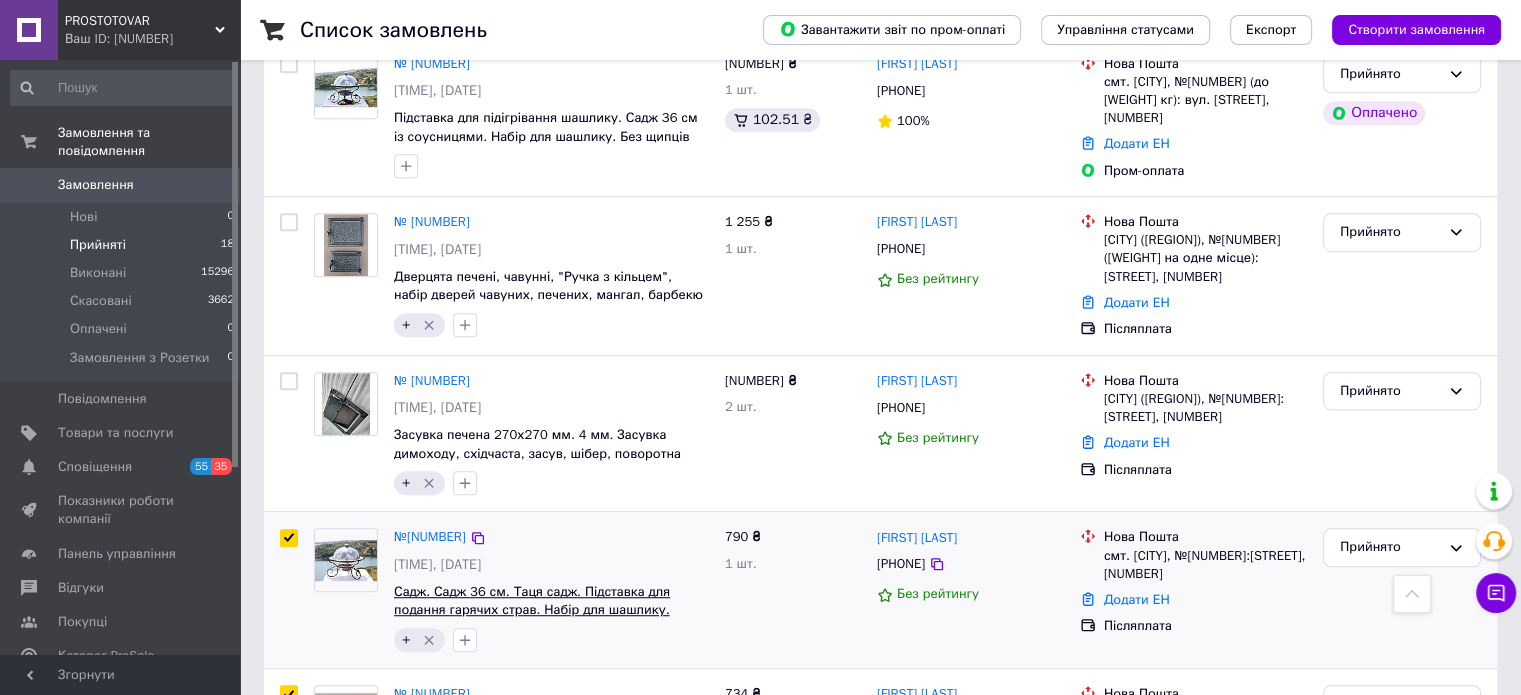 scroll, scrollTop: 1573, scrollLeft: 0, axis: vertical 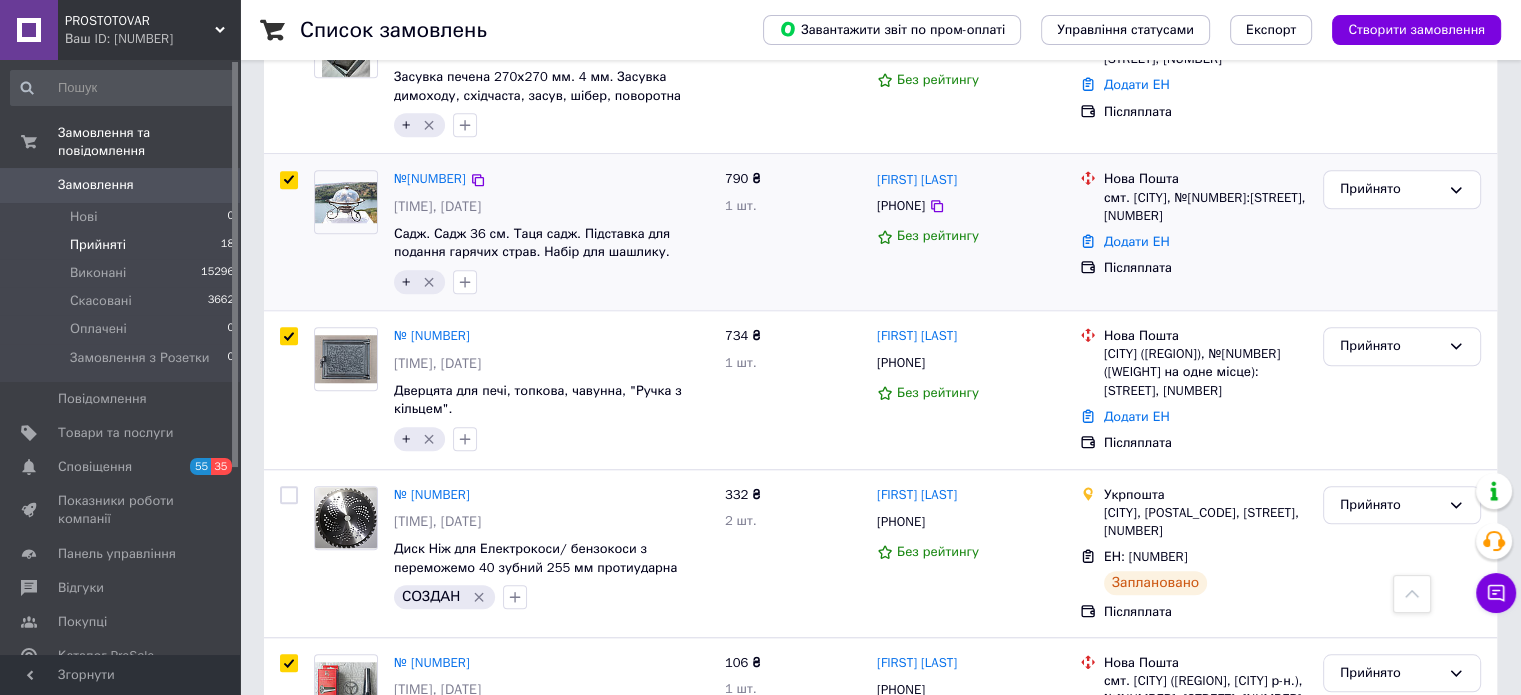 click at bounding box center [289, 180] 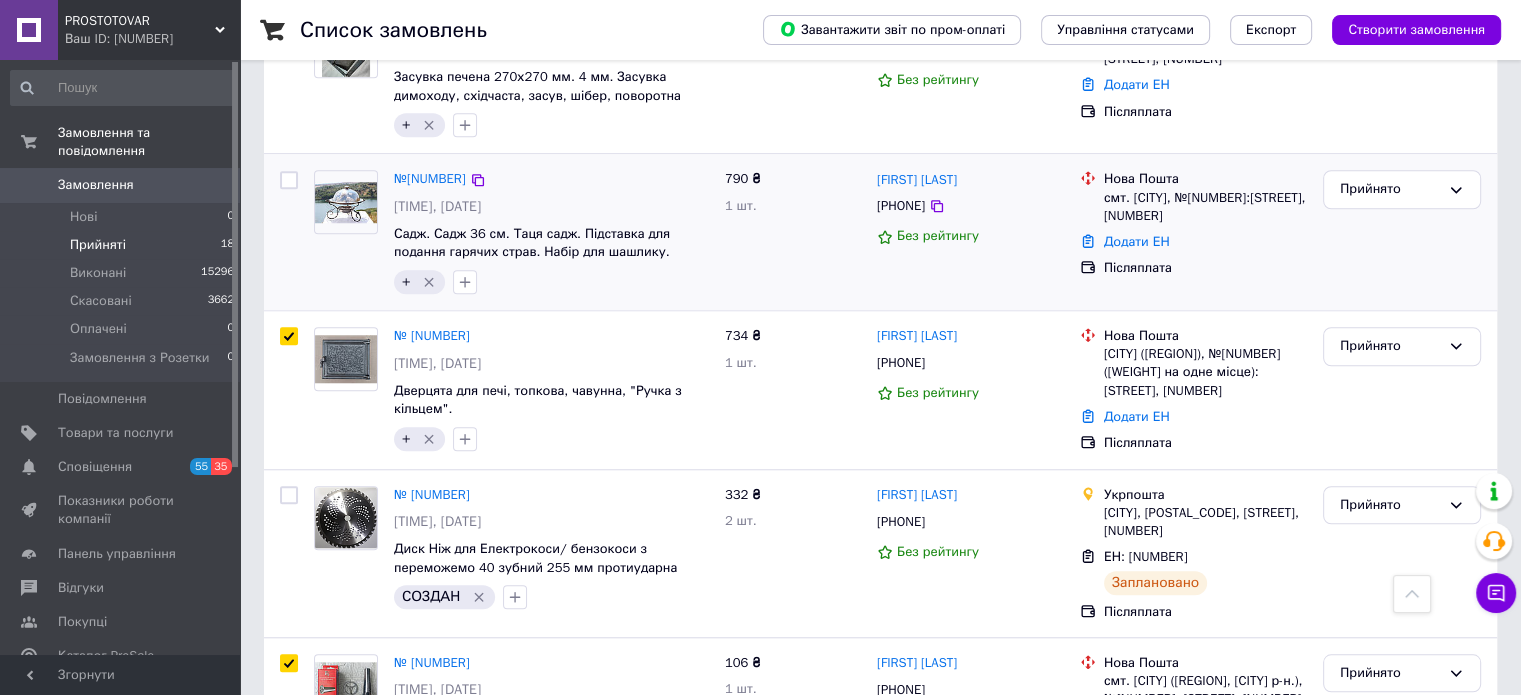 checkbox on "false" 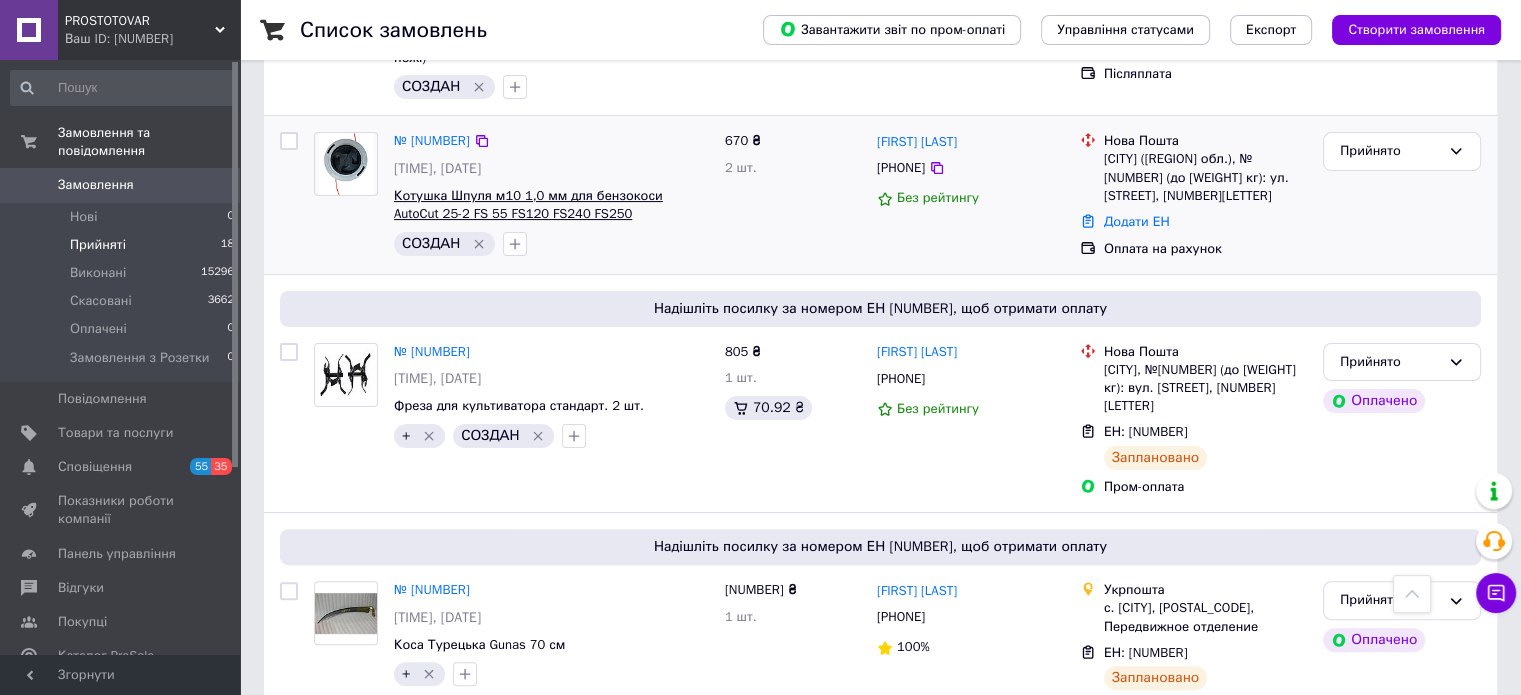 scroll, scrollTop: 0, scrollLeft: 0, axis: both 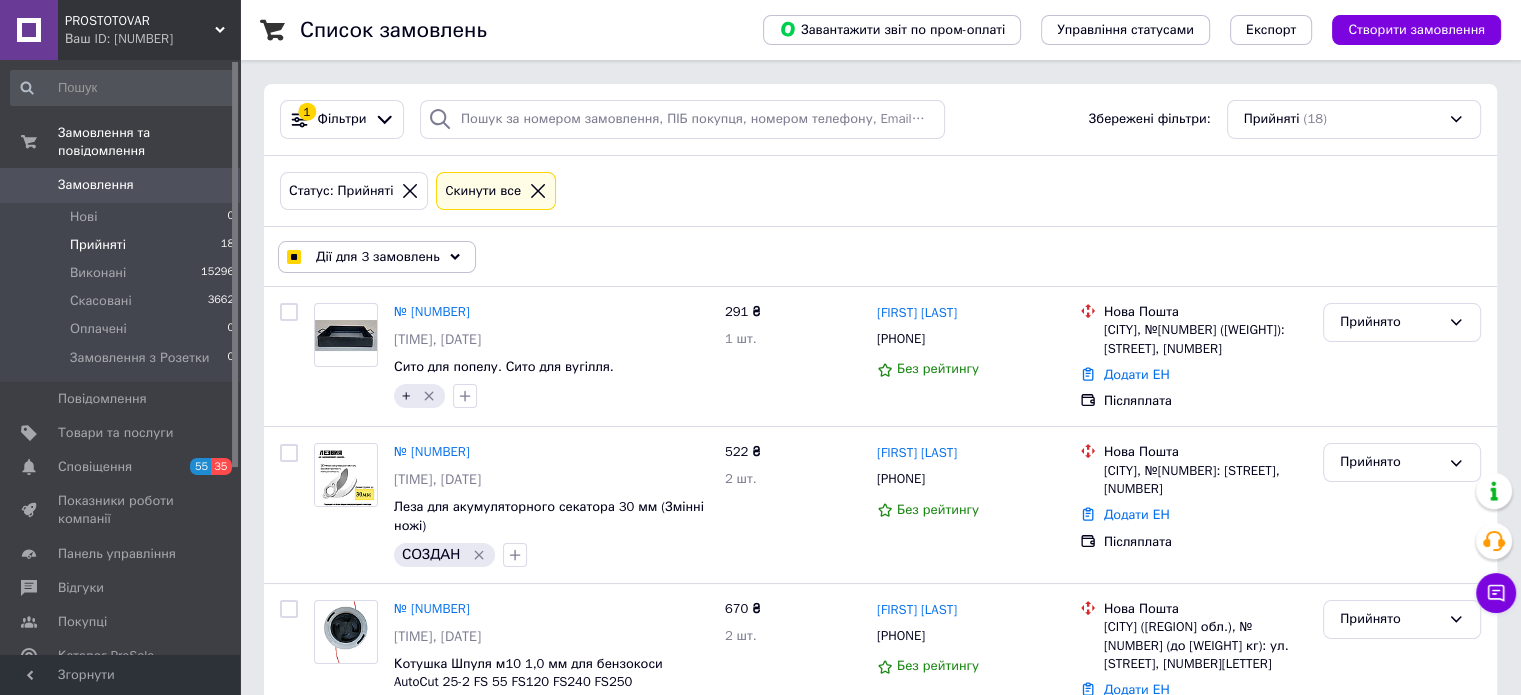 click on "Дії для 3 замовлень" at bounding box center (377, 257) 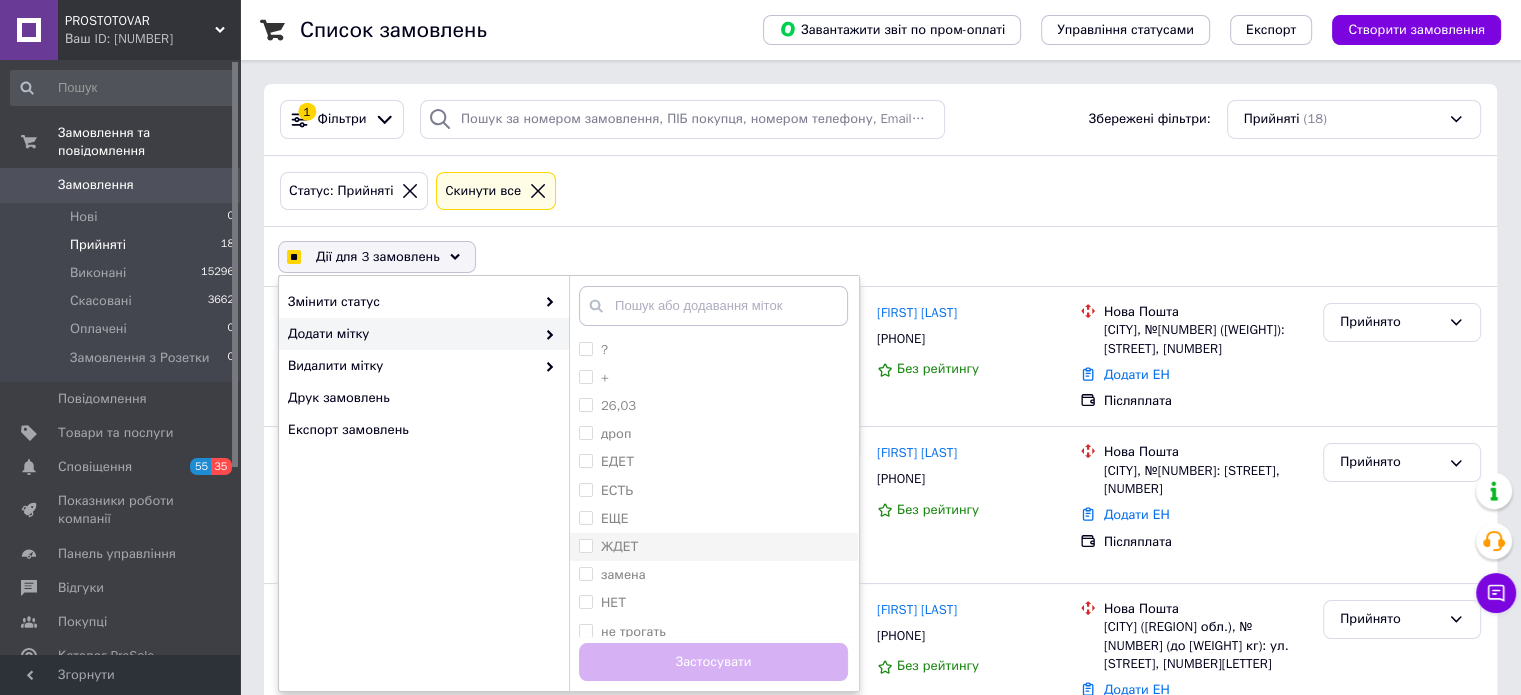 checkbox on "true" 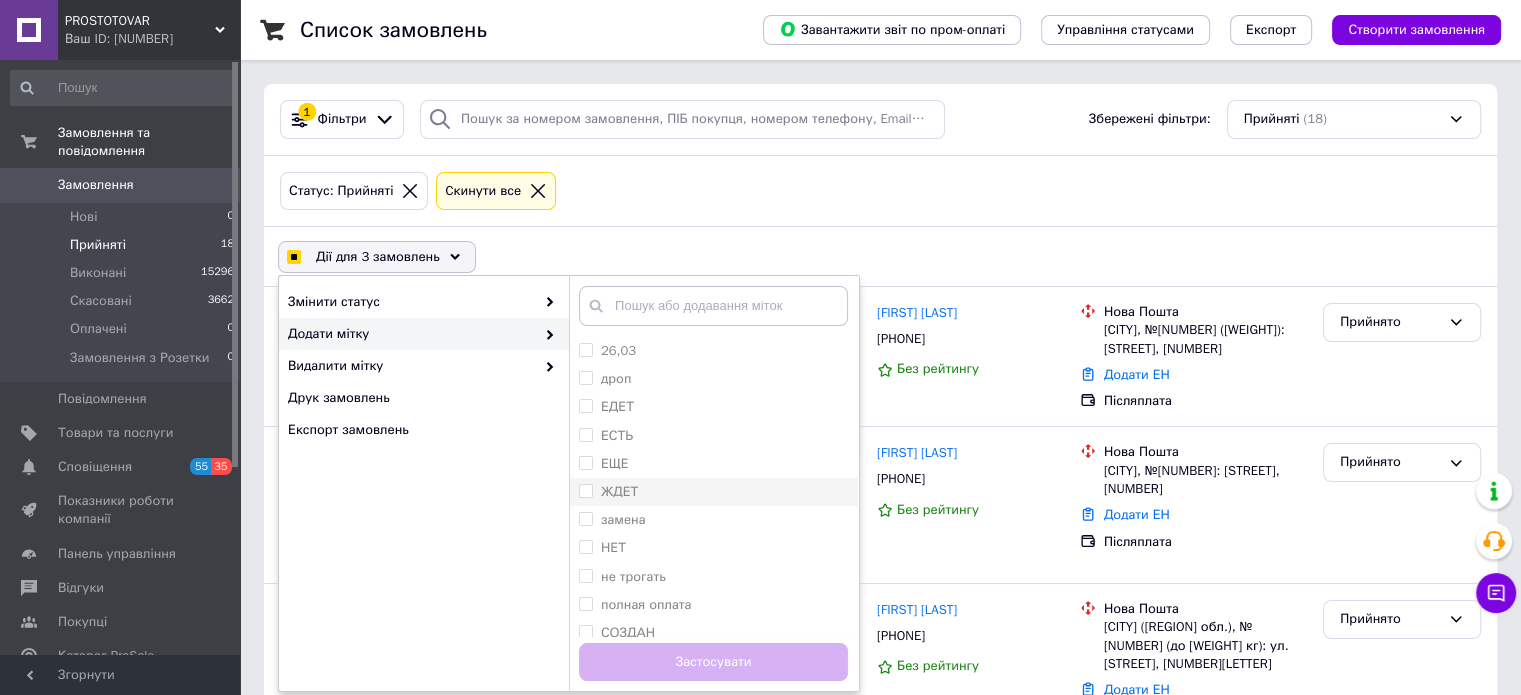 scroll, scrollTop: 100, scrollLeft: 0, axis: vertical 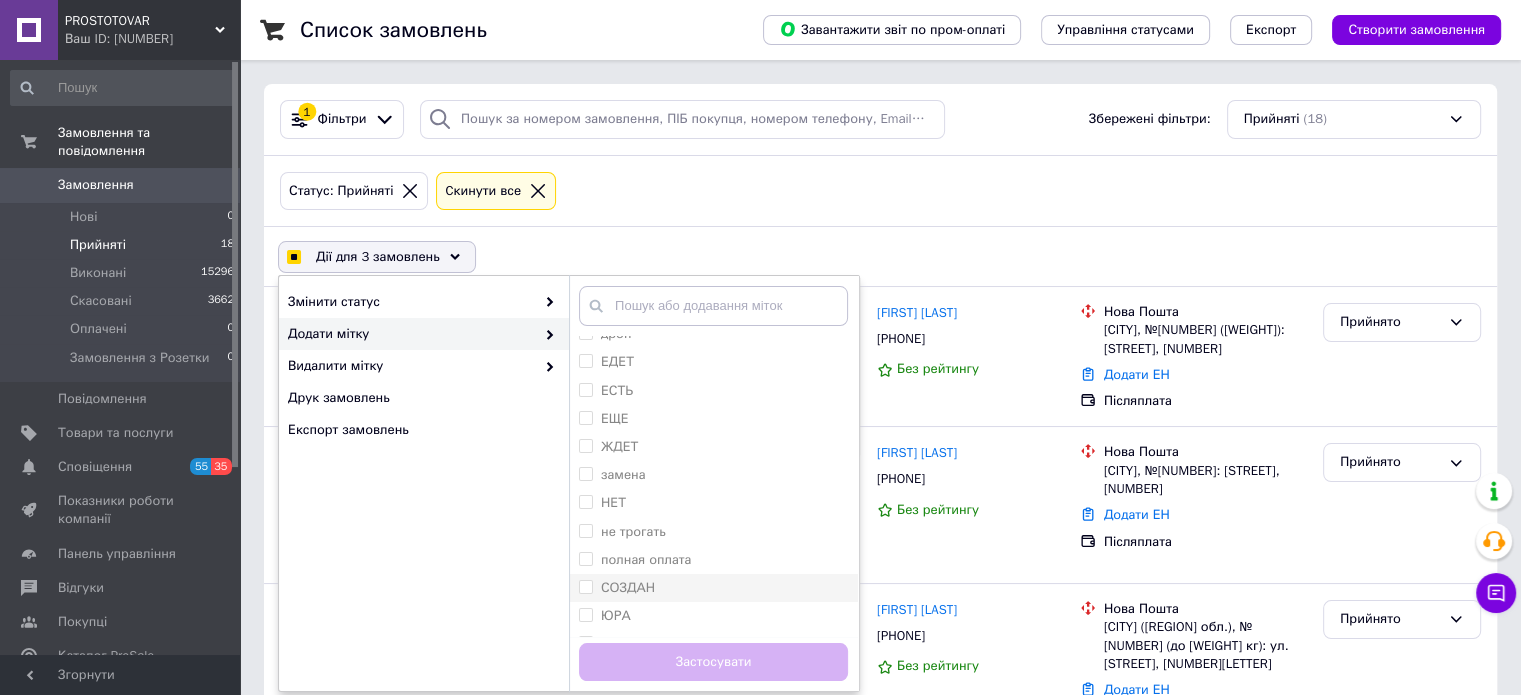click on "СОЗДАН" at bounding box center (628, 587) 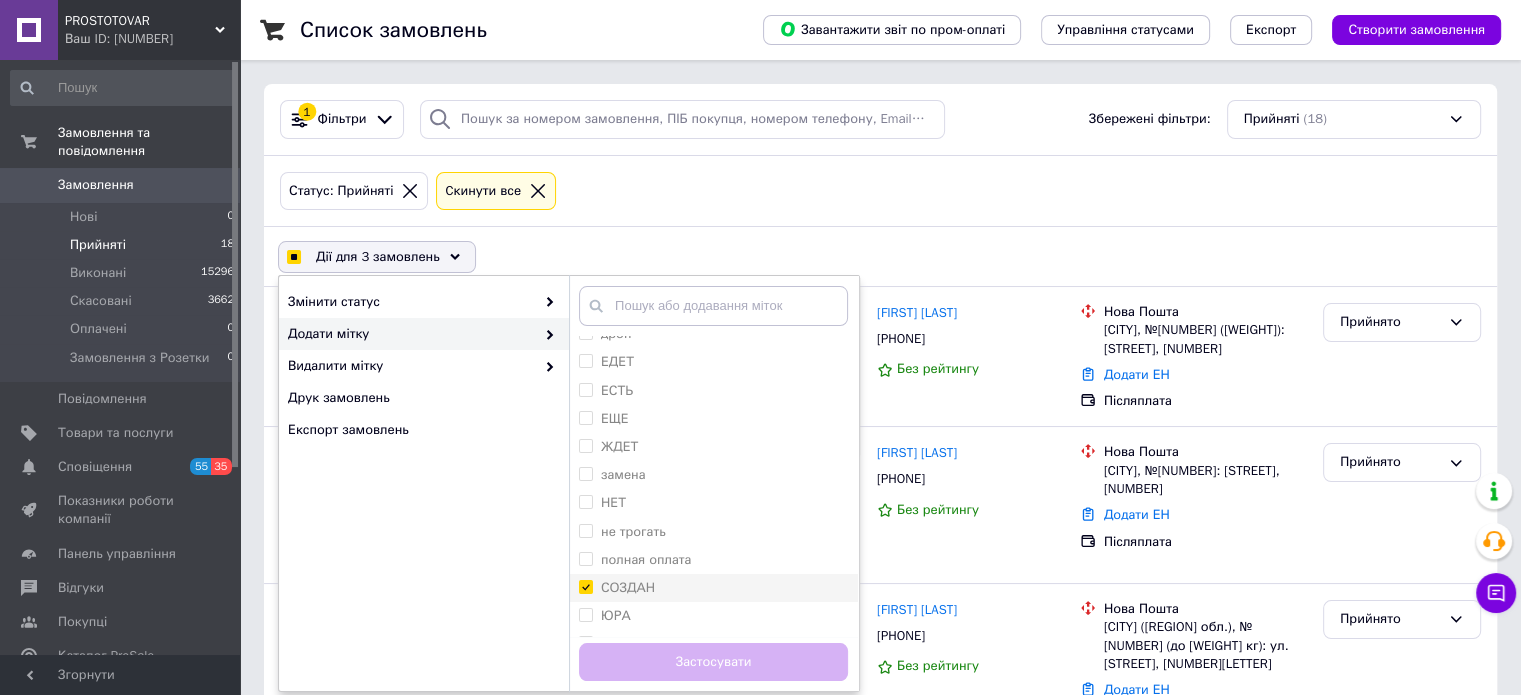 checkbox on "true" 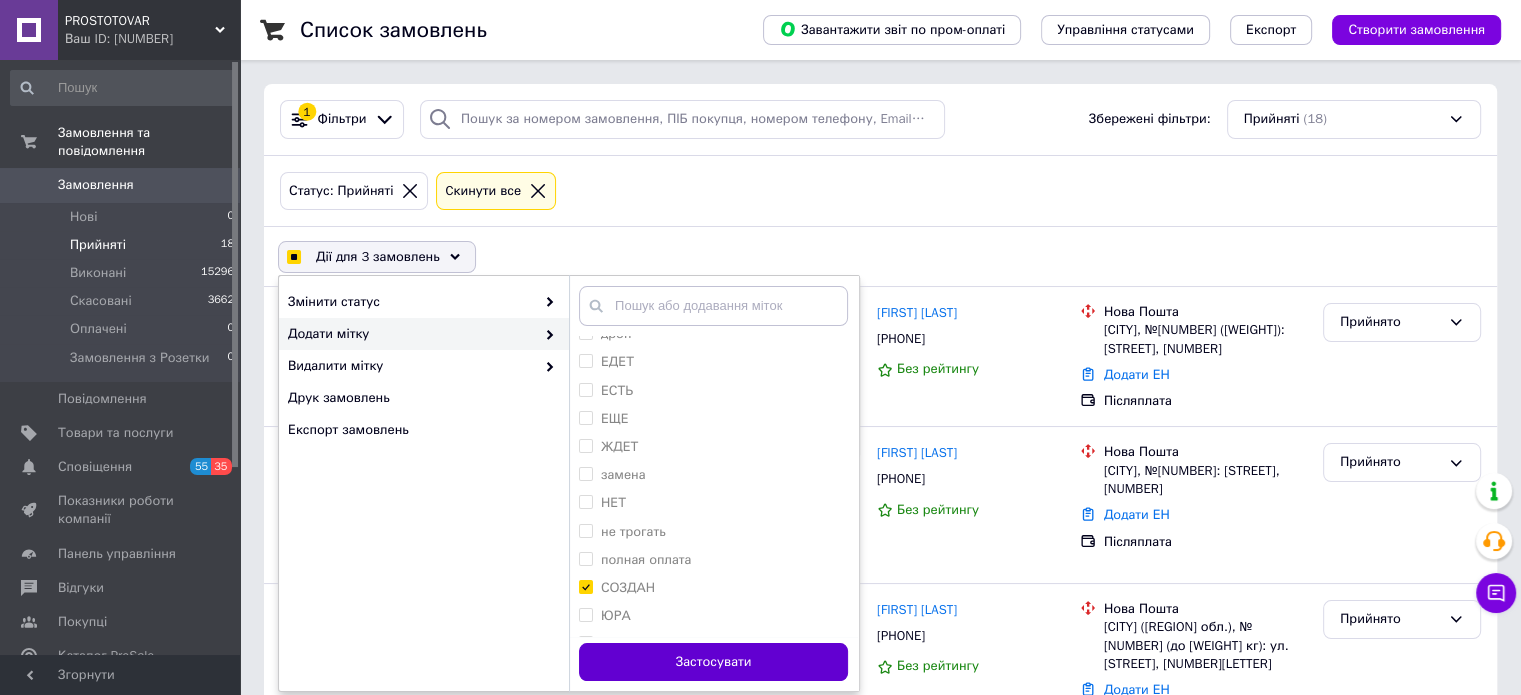 click on "Застосувати" at bounding box center [713, 662] 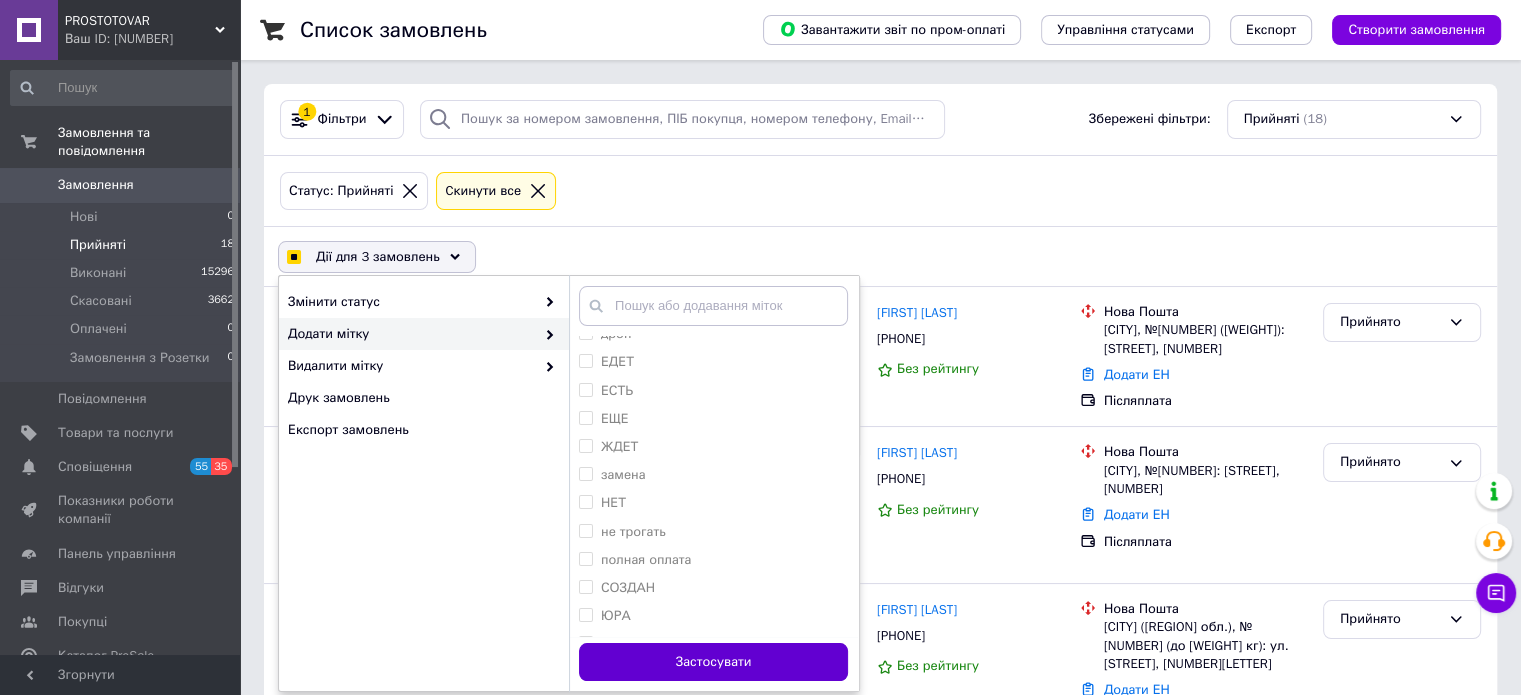 checkbox on "false" 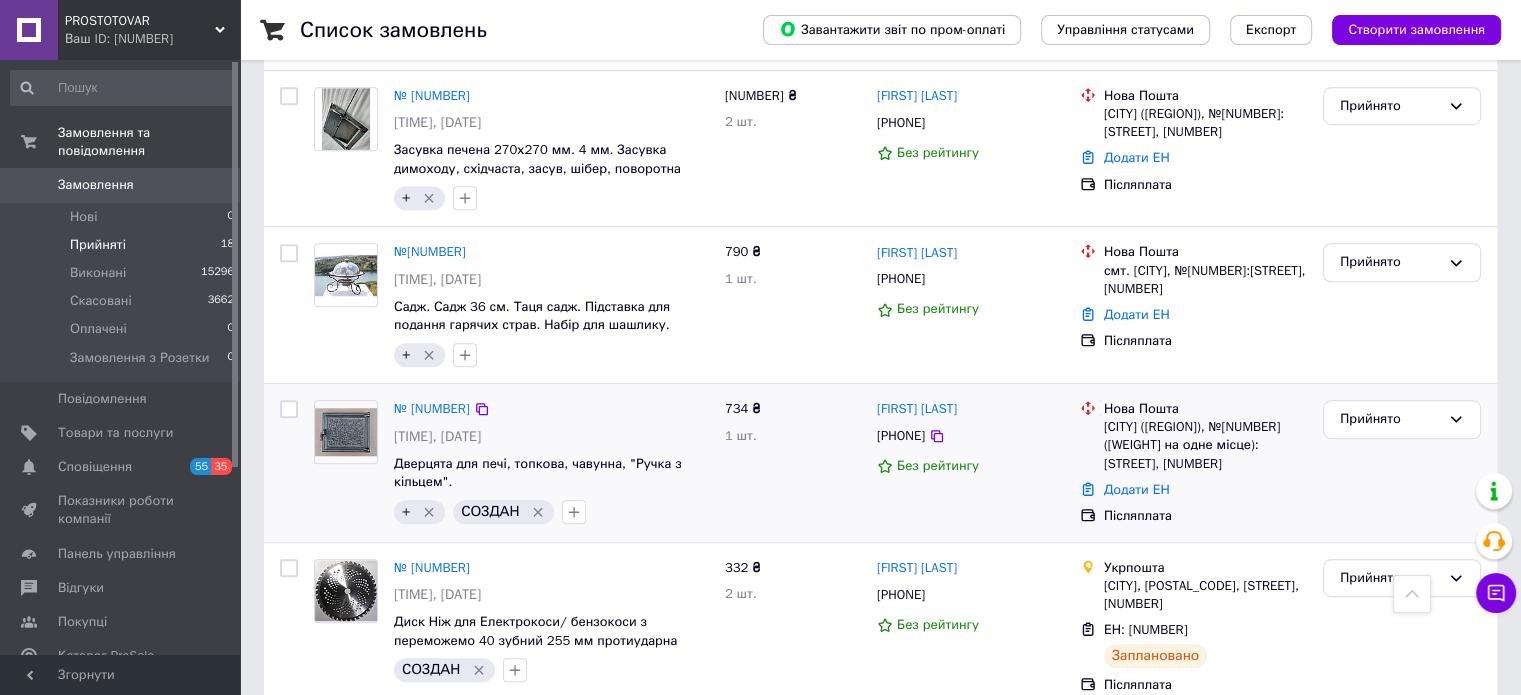 scroll, scrollTop: 1500, scrollLeft: 0, axis: vertical 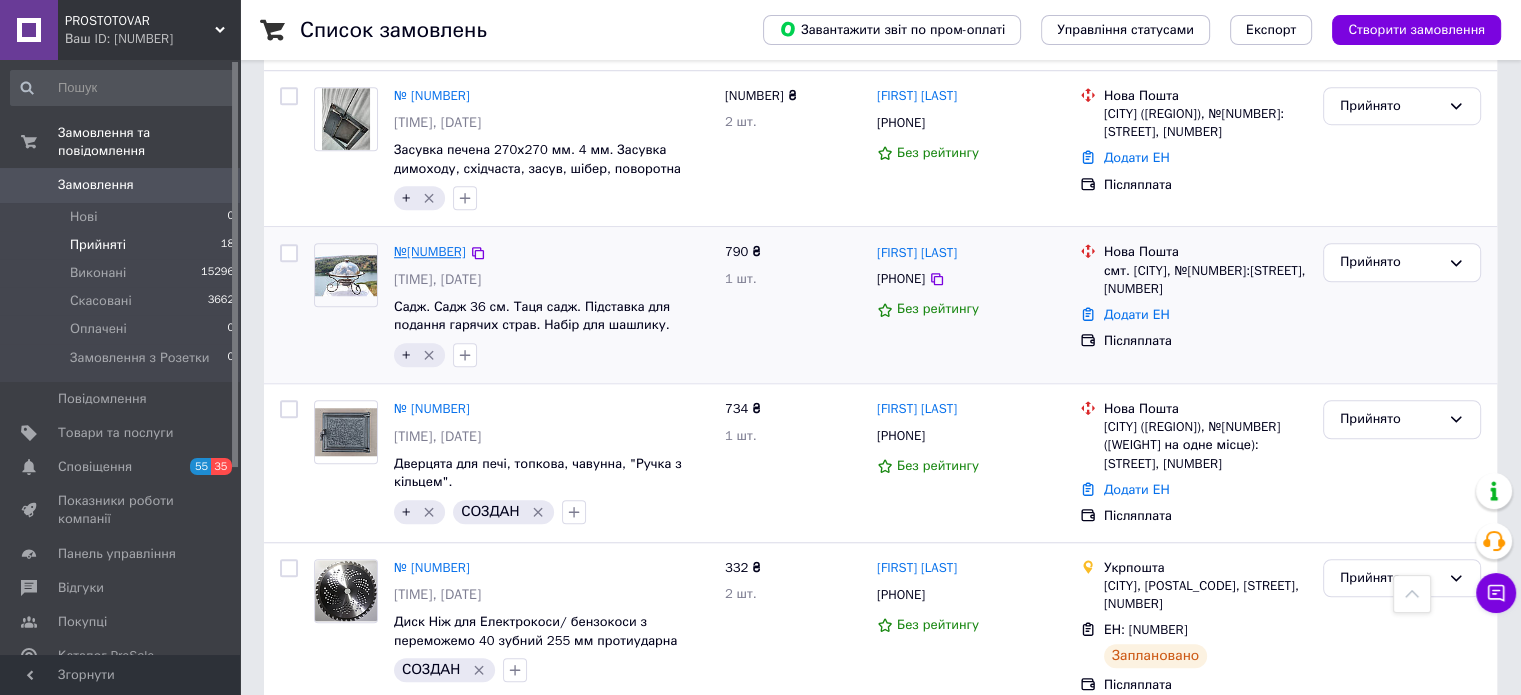 click on "№[NUMBER]" at bounding box center [430, 251] 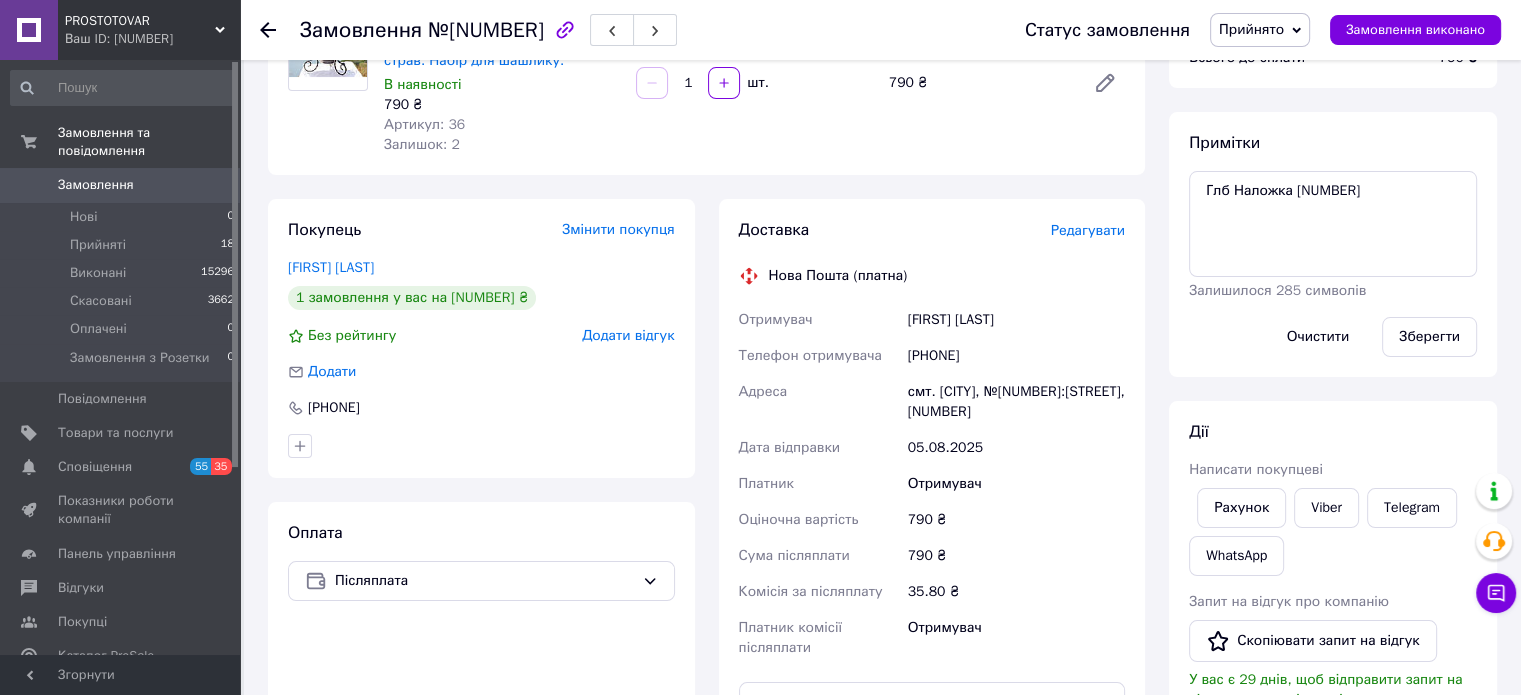scroll, scrollTop: 315, scrollLeft: 0, axis: vertical 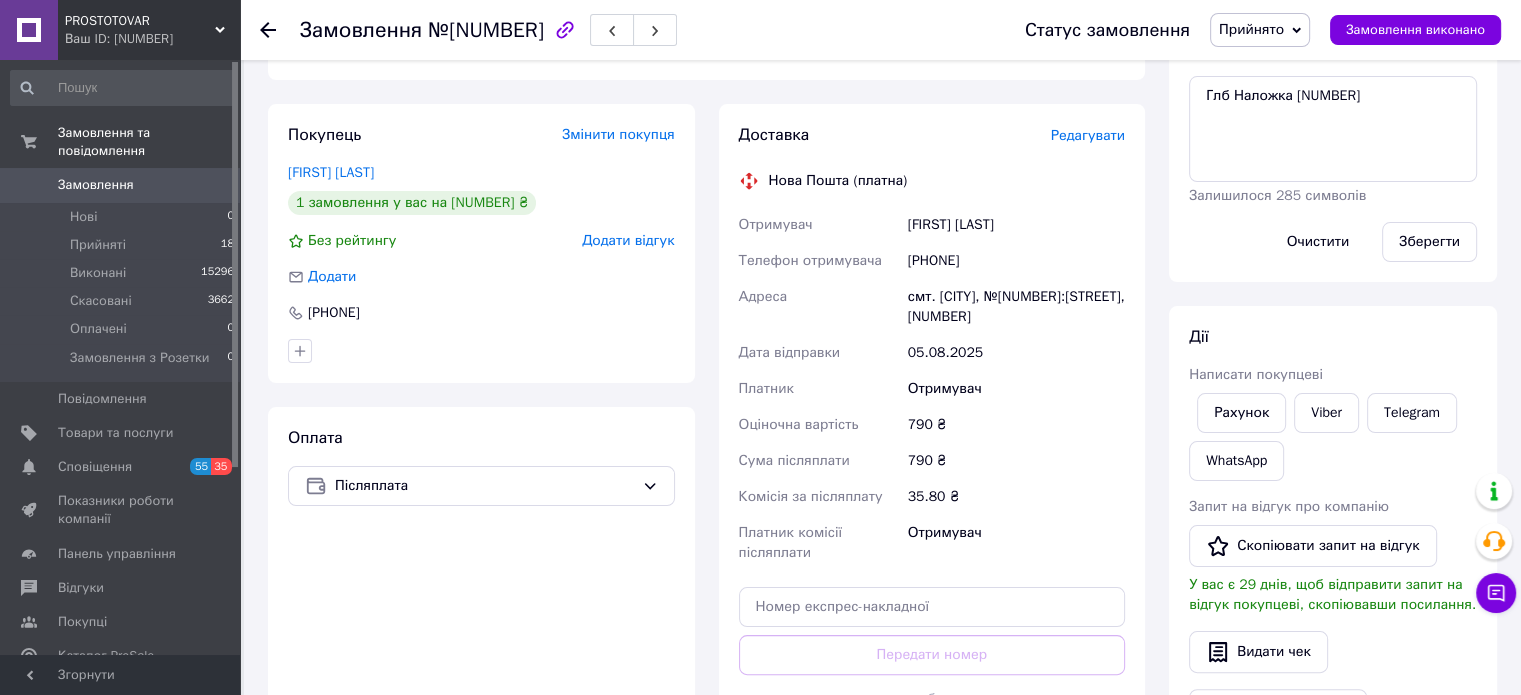 drag, startPoint x: 1012, startPoint y: 261, endPoint x: 910, endPoint y: 257, distance: 102.0784 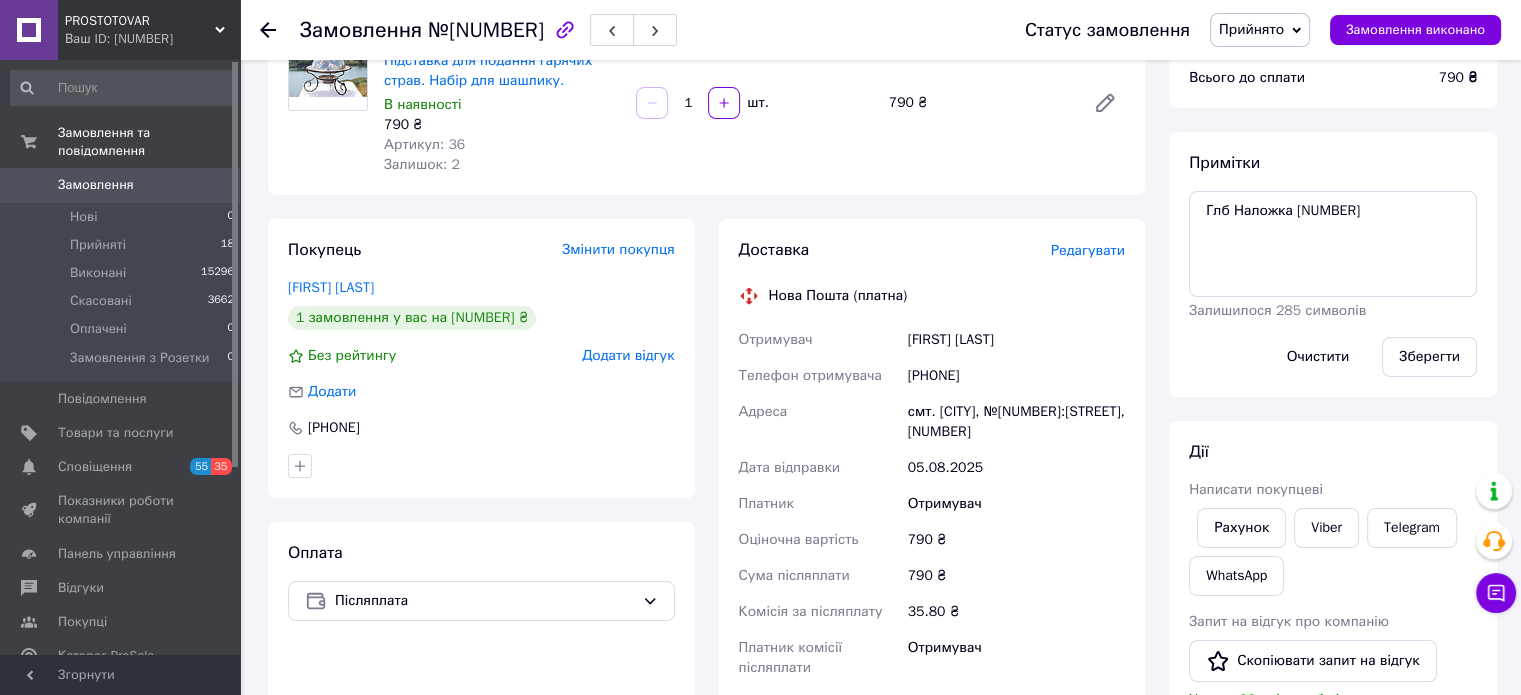 scroll, scrollTop: 115, scrollLeft: 0, axis: vertical 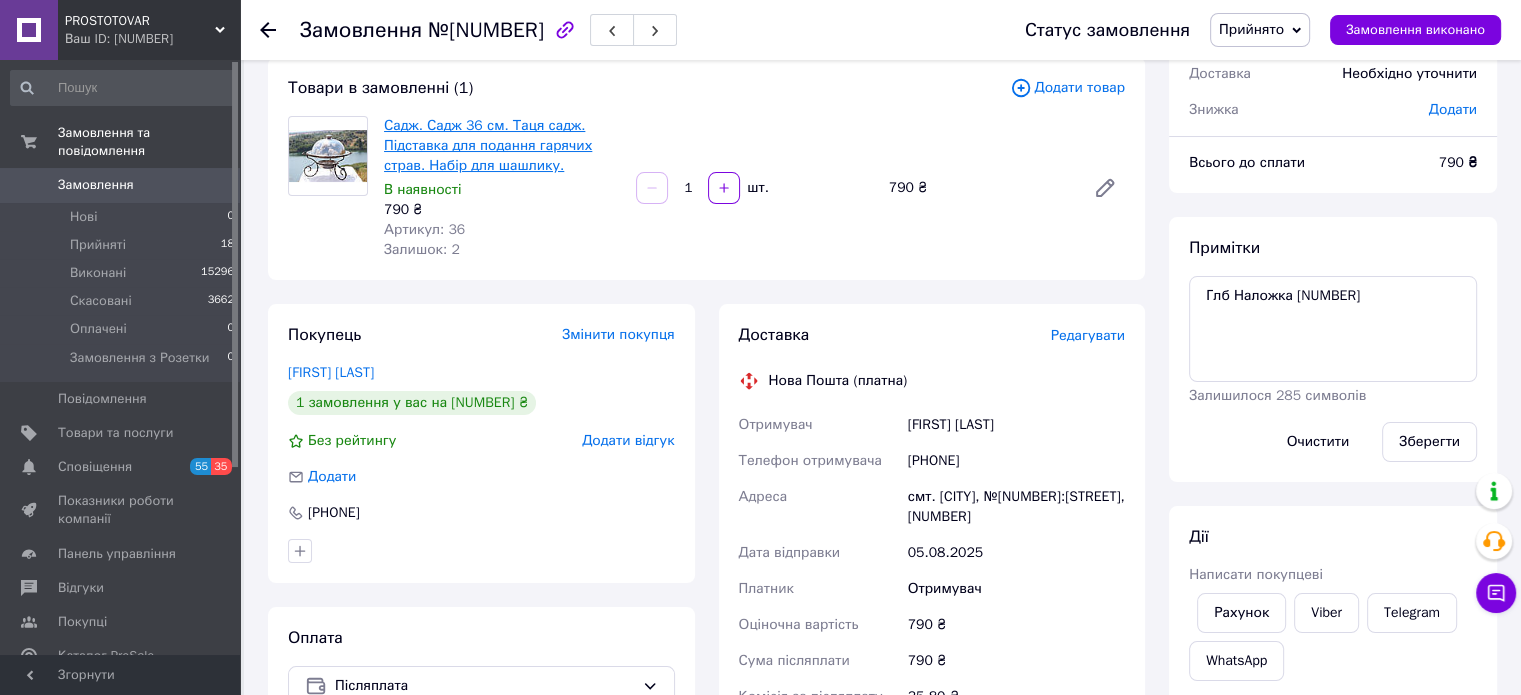 click on "Садж. Садж 36 см. Таця садж. Підставка для подання гарячих страв. Набір для шашлику." at bounding box center [488, 145] 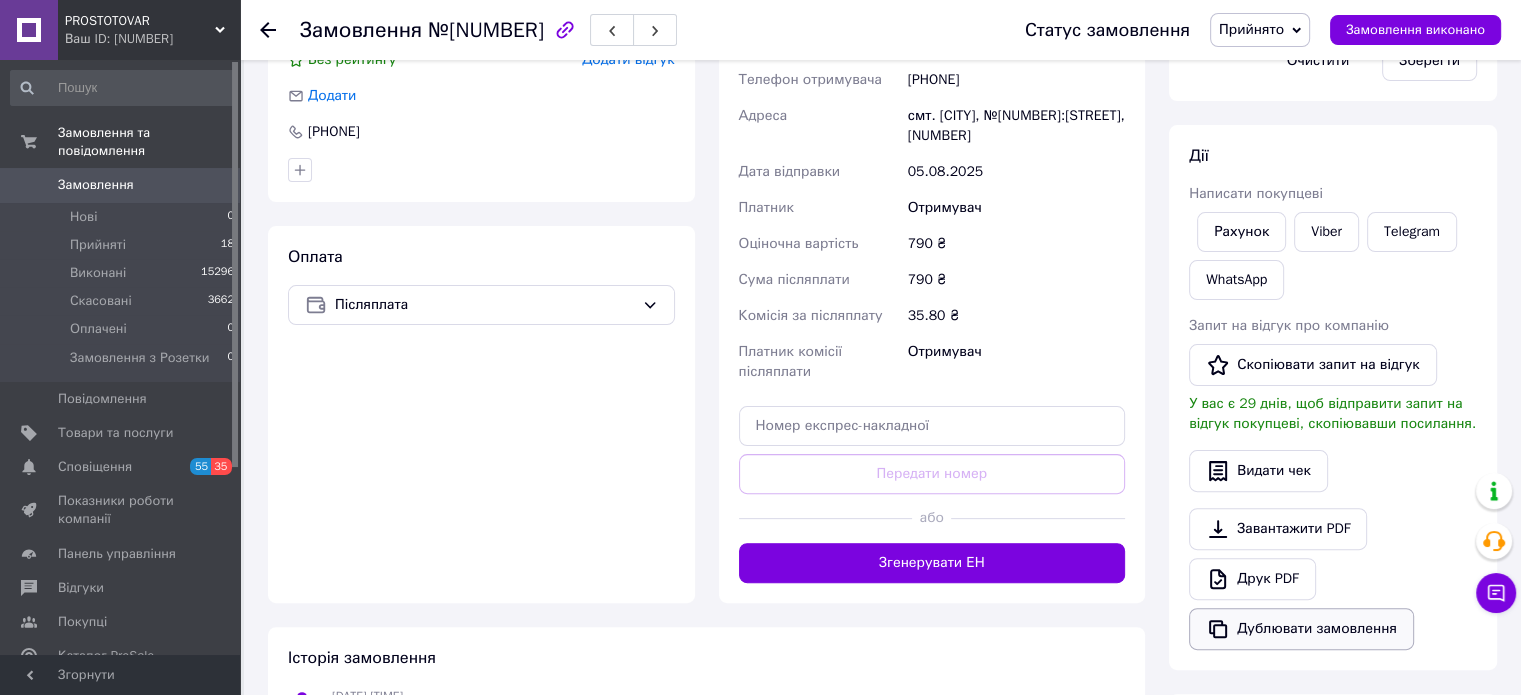 scroll, scrollTop: 715, scrollLeft: 0, axis: vertical 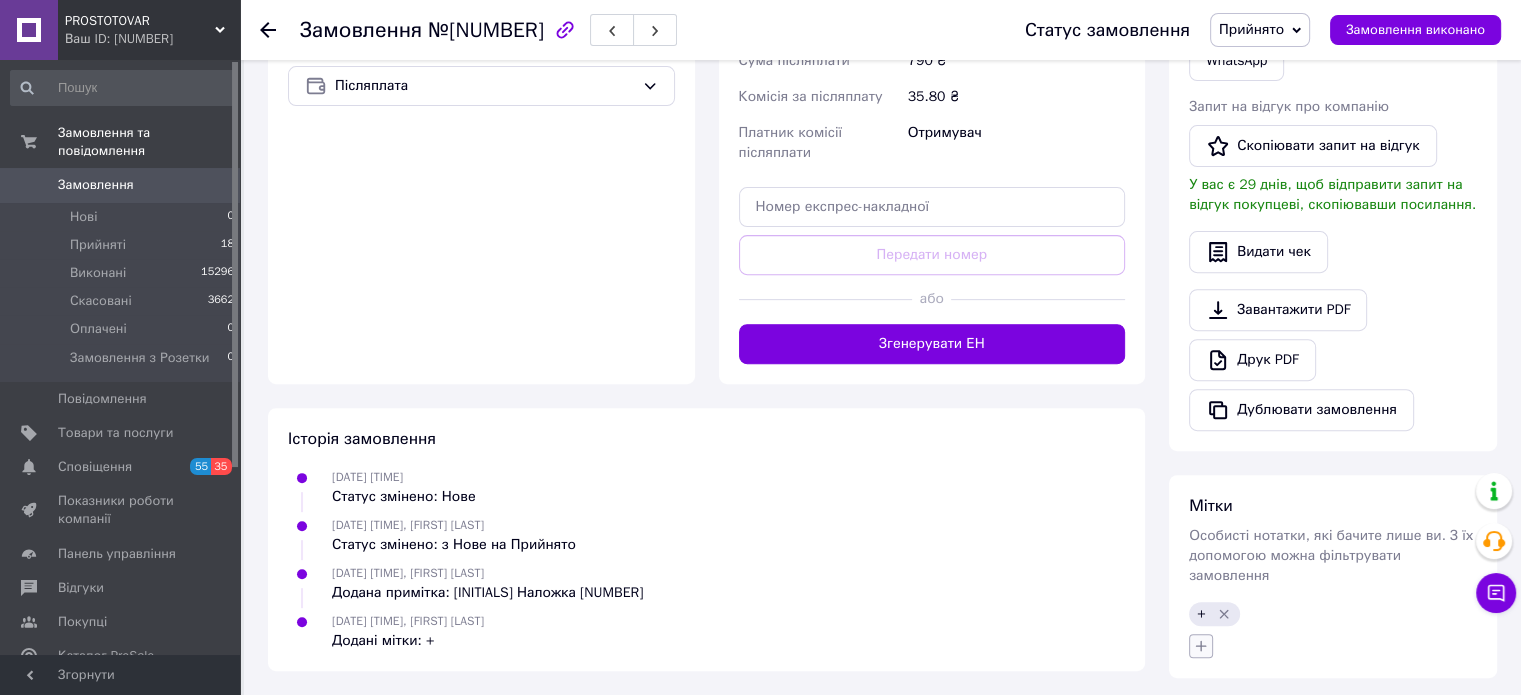 click 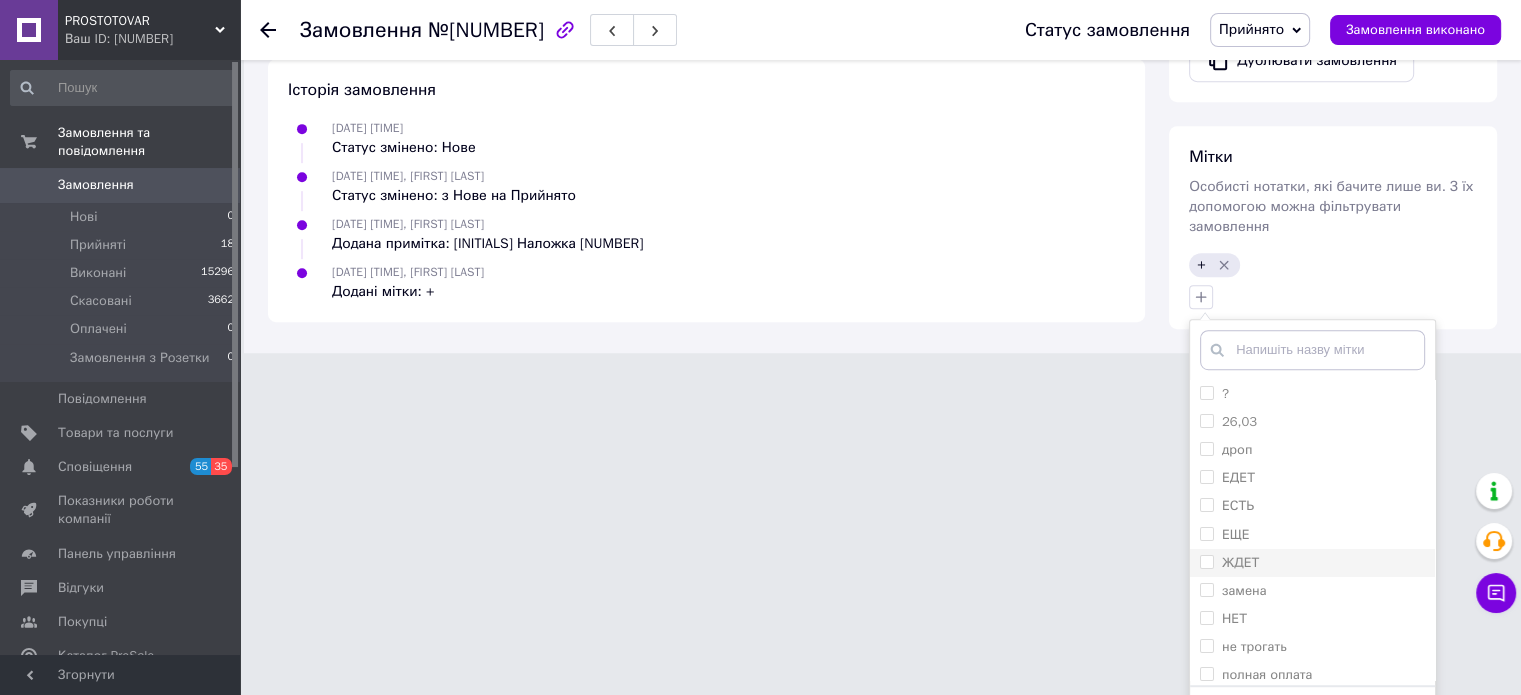 scroll, scrollTop: 1092, scrollLeft: 0, axis: vertical 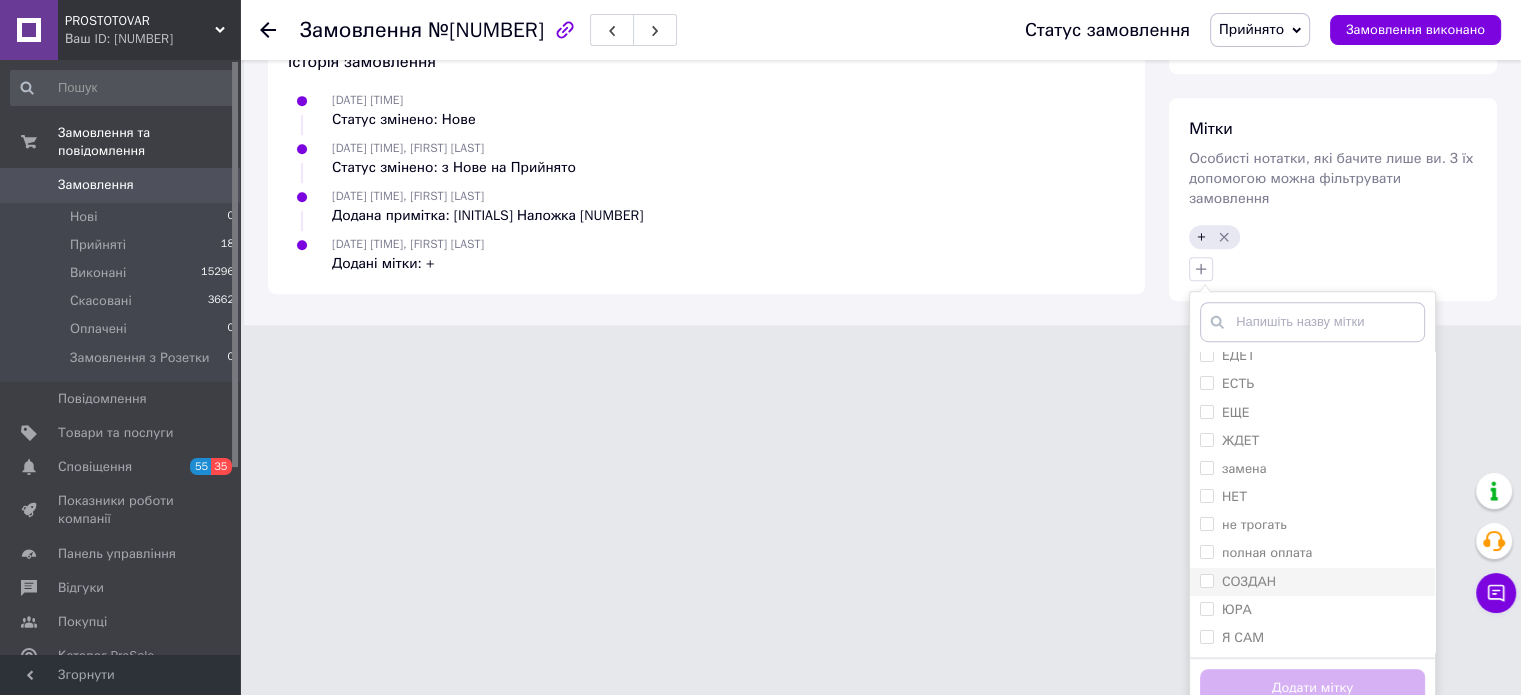 click on "СОЗДАН" at bounding box center (1312, 582) 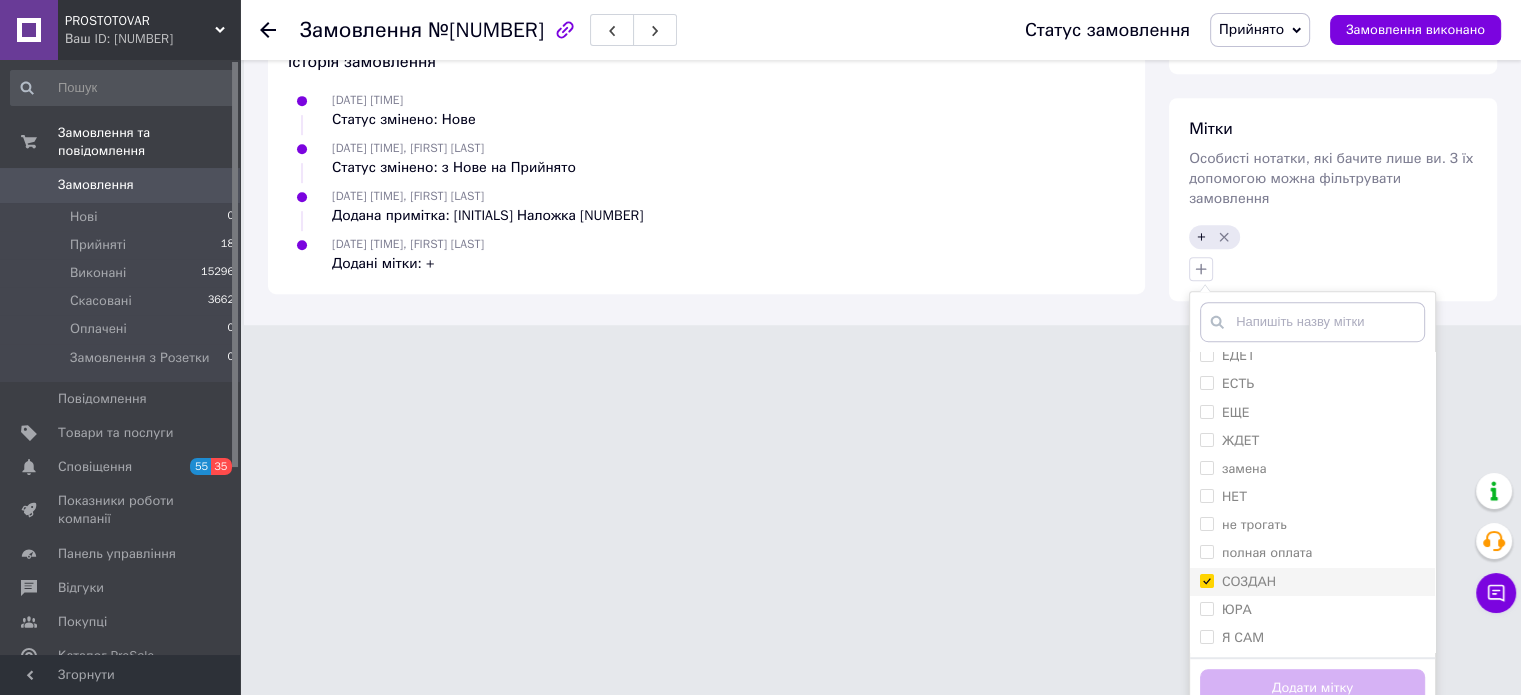 checkbox on "true" 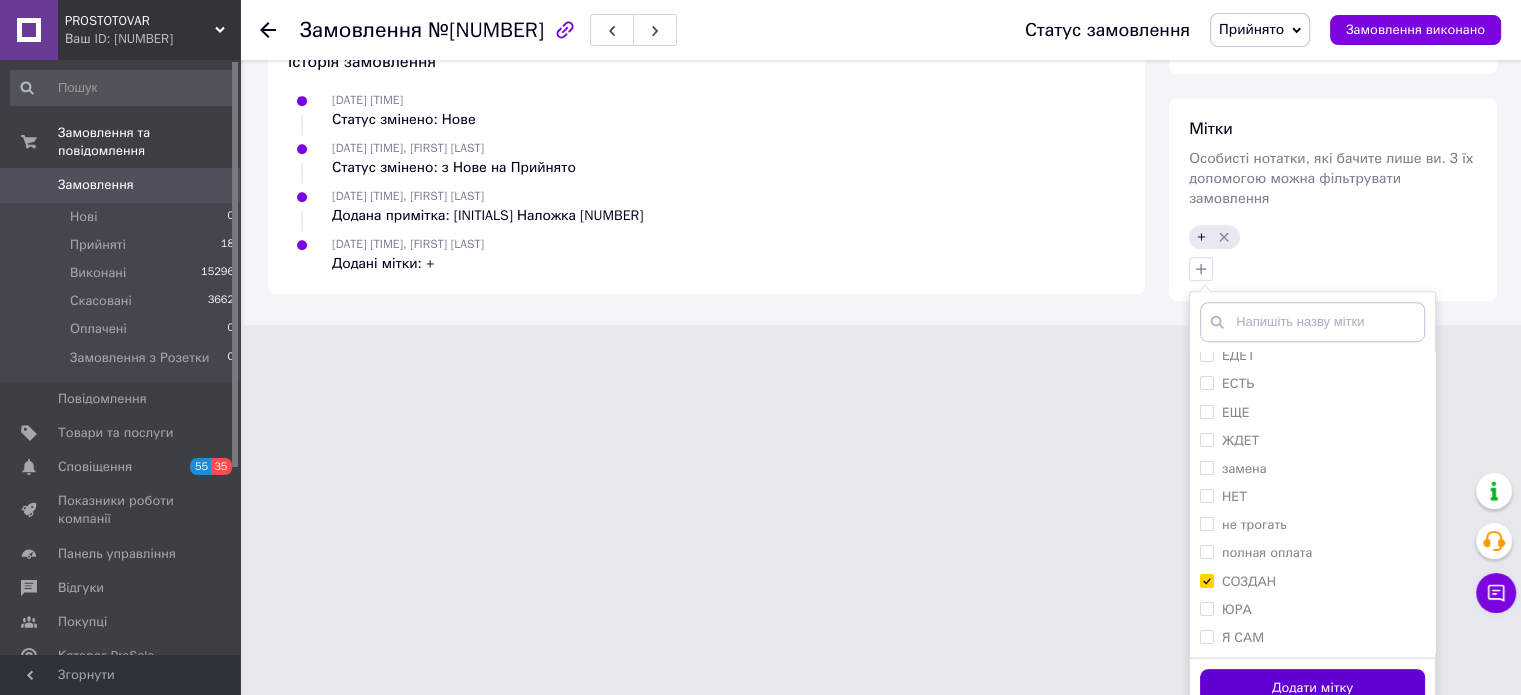 click on "Додати мітку" at bounding box center (1312, 688) 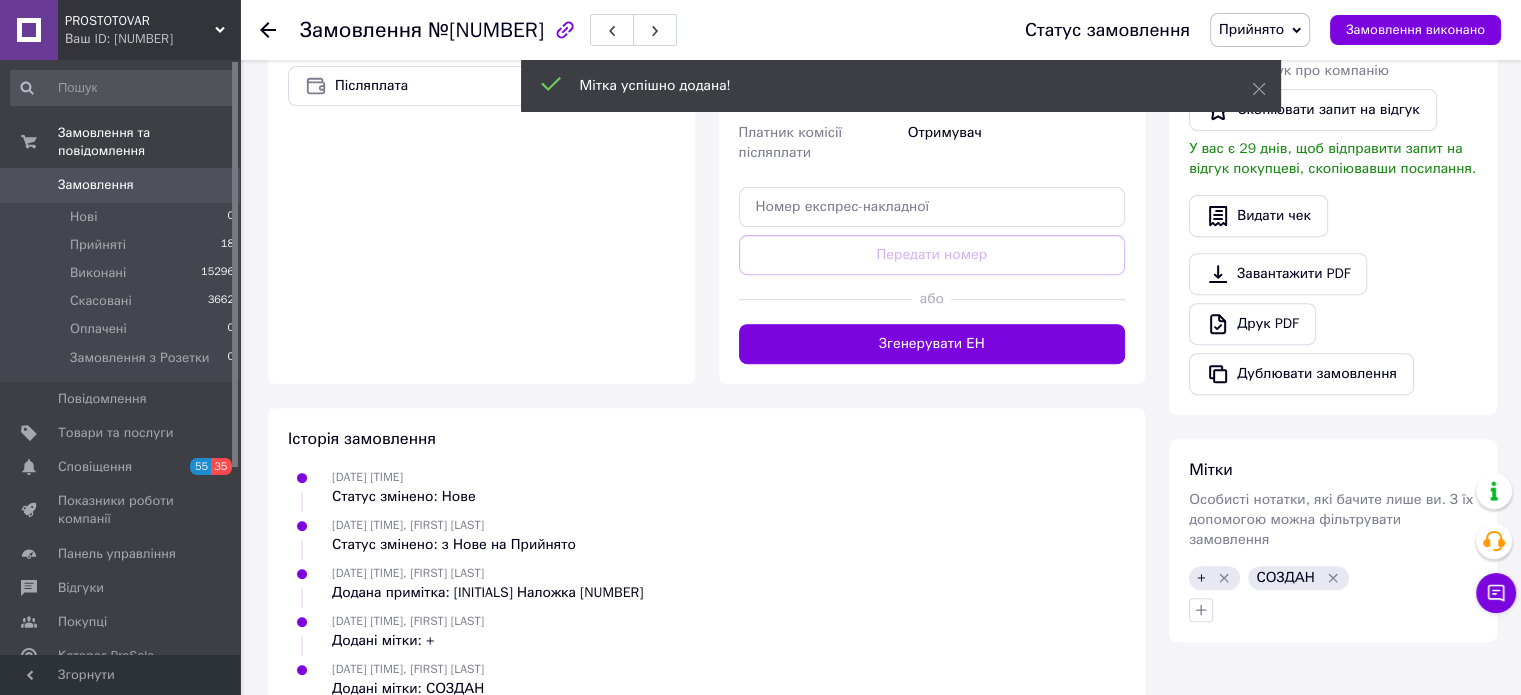 scroll, scrollTop: 763, scrollLeft: 0, axis: vertical 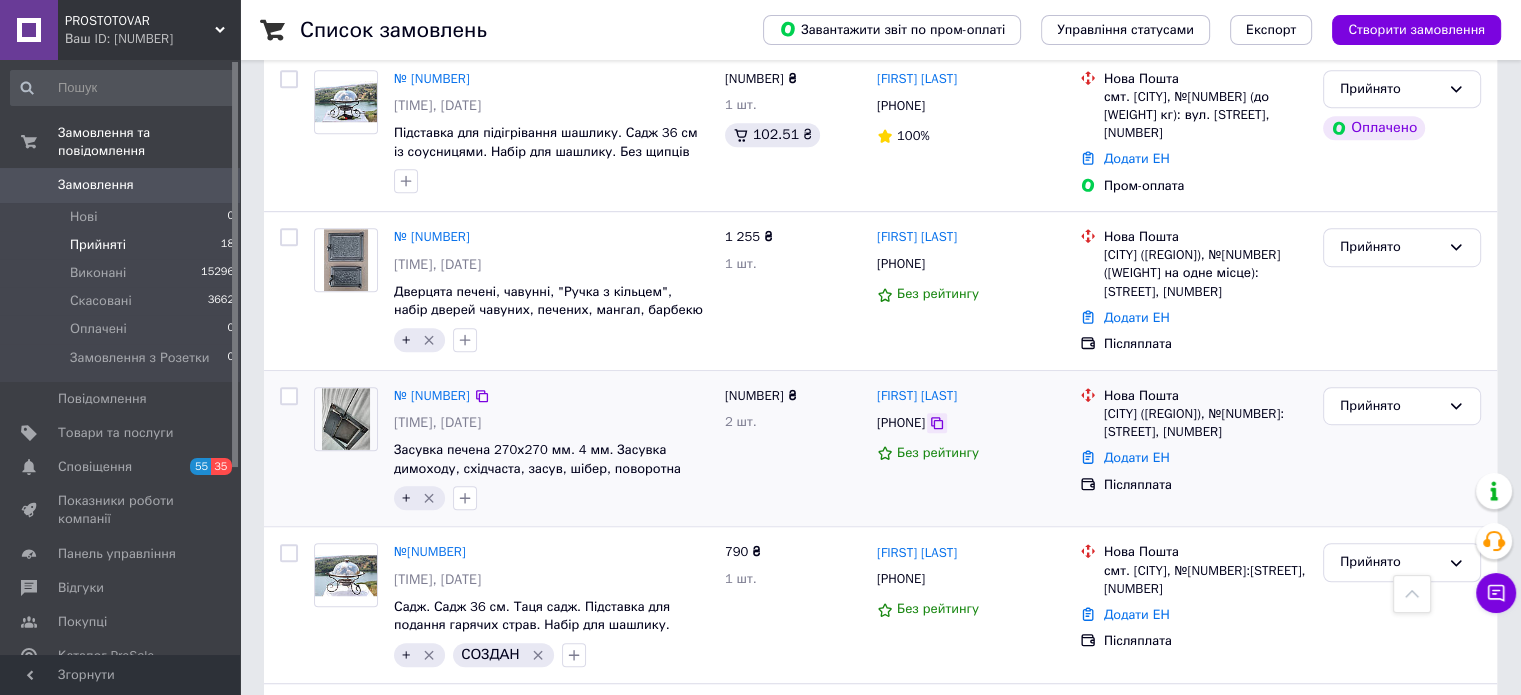 click 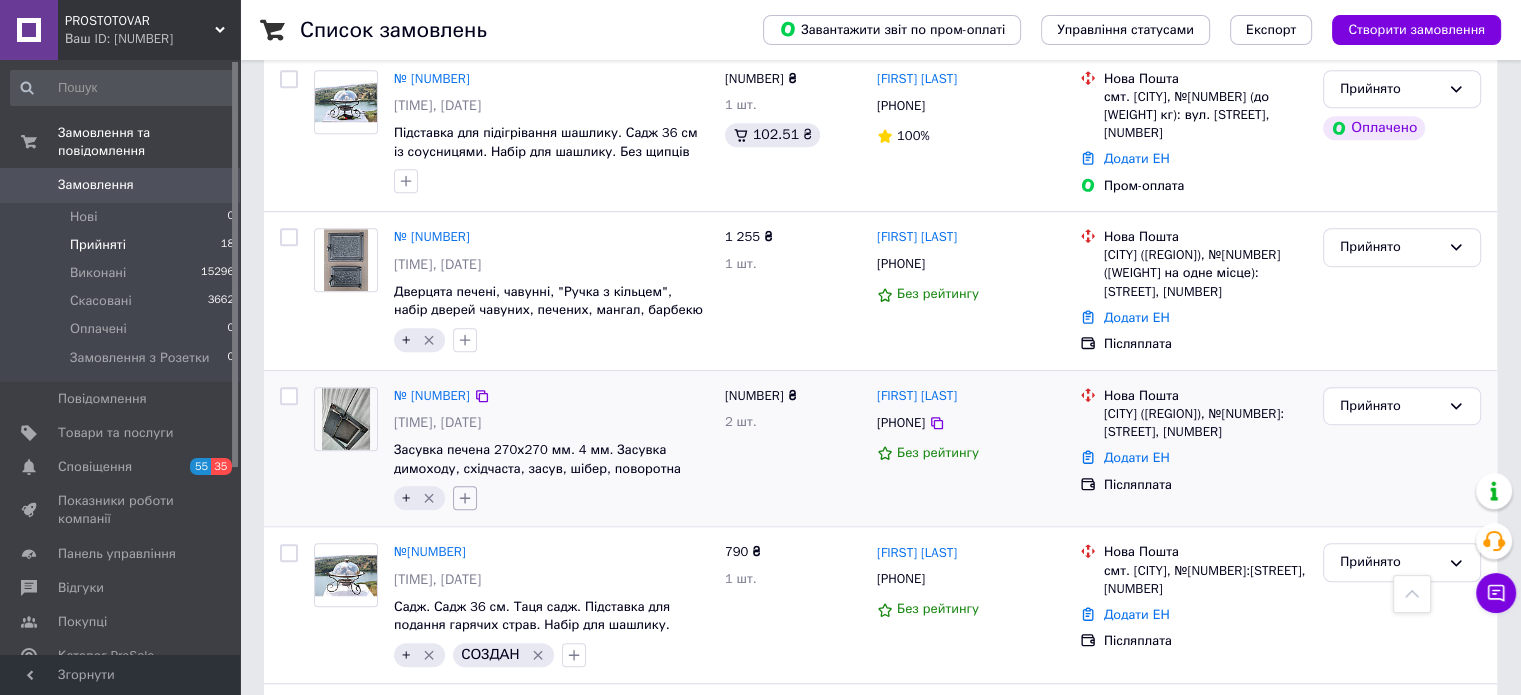 click 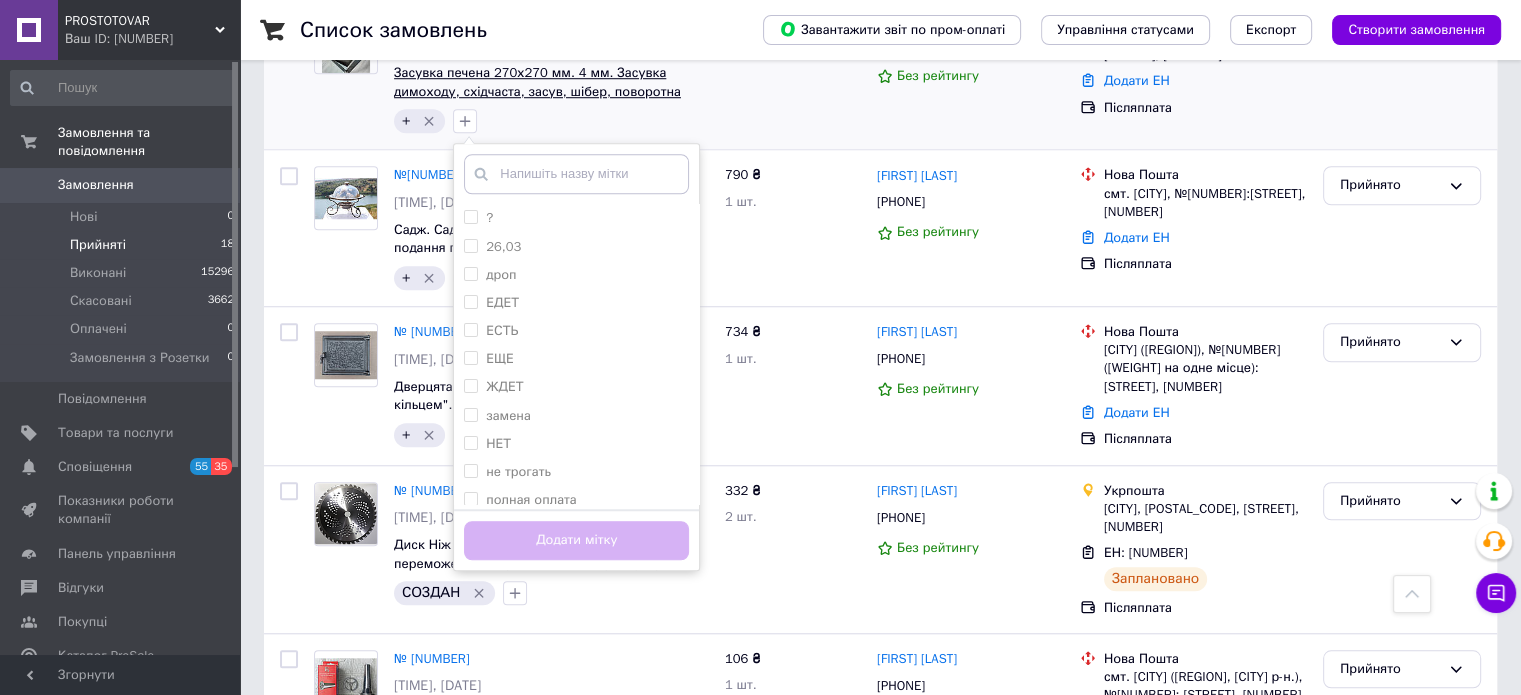 scroll, scrollTop: 1600, scrollLeft: 0, axis: vertical 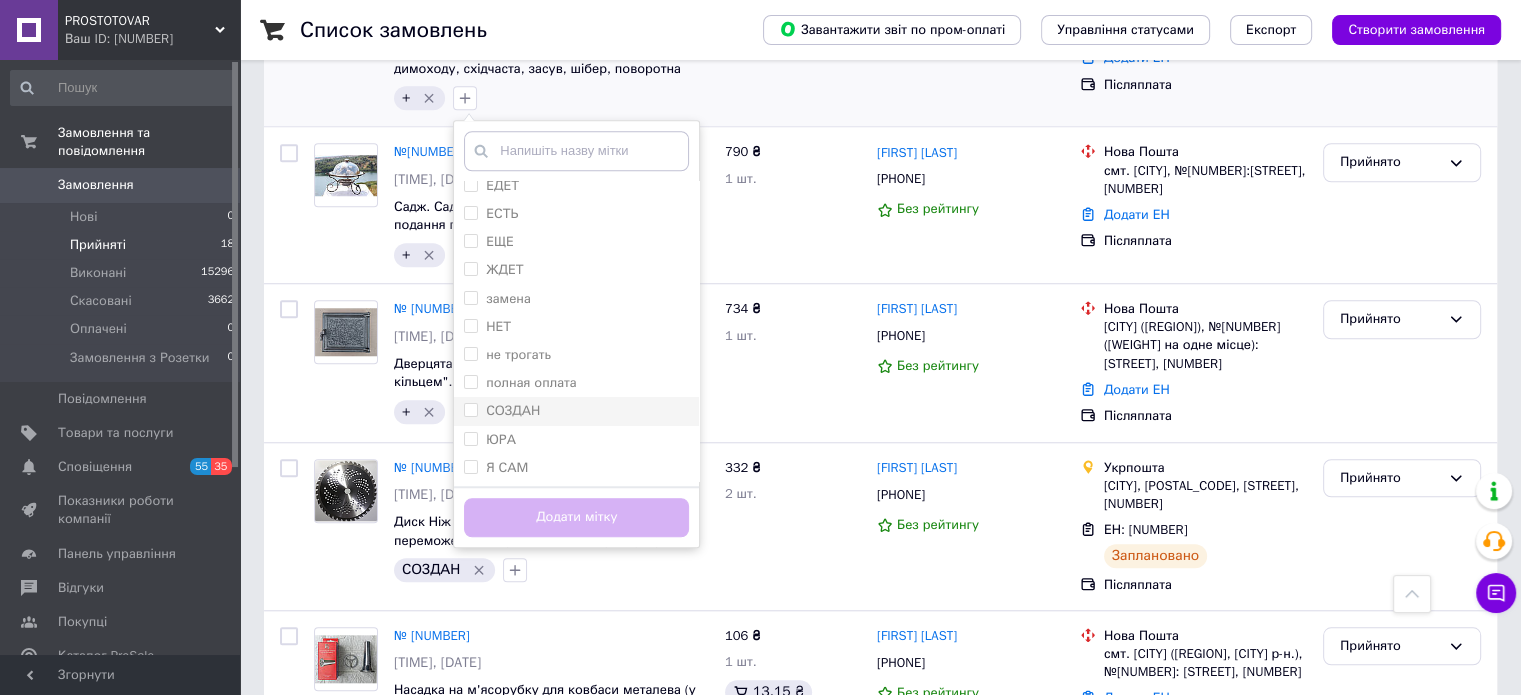 click on "СОЗДАН" at bounding box center (513, 410) 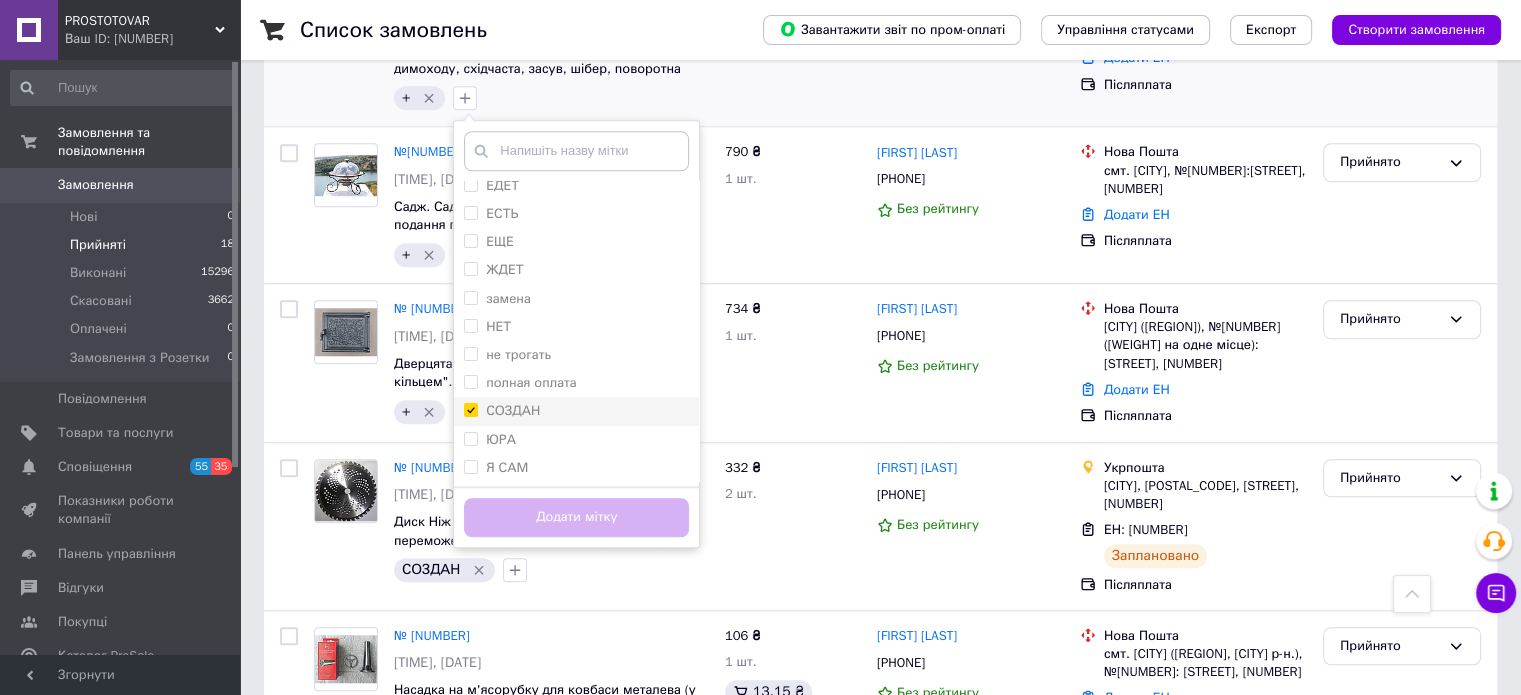 checkbox on "true" 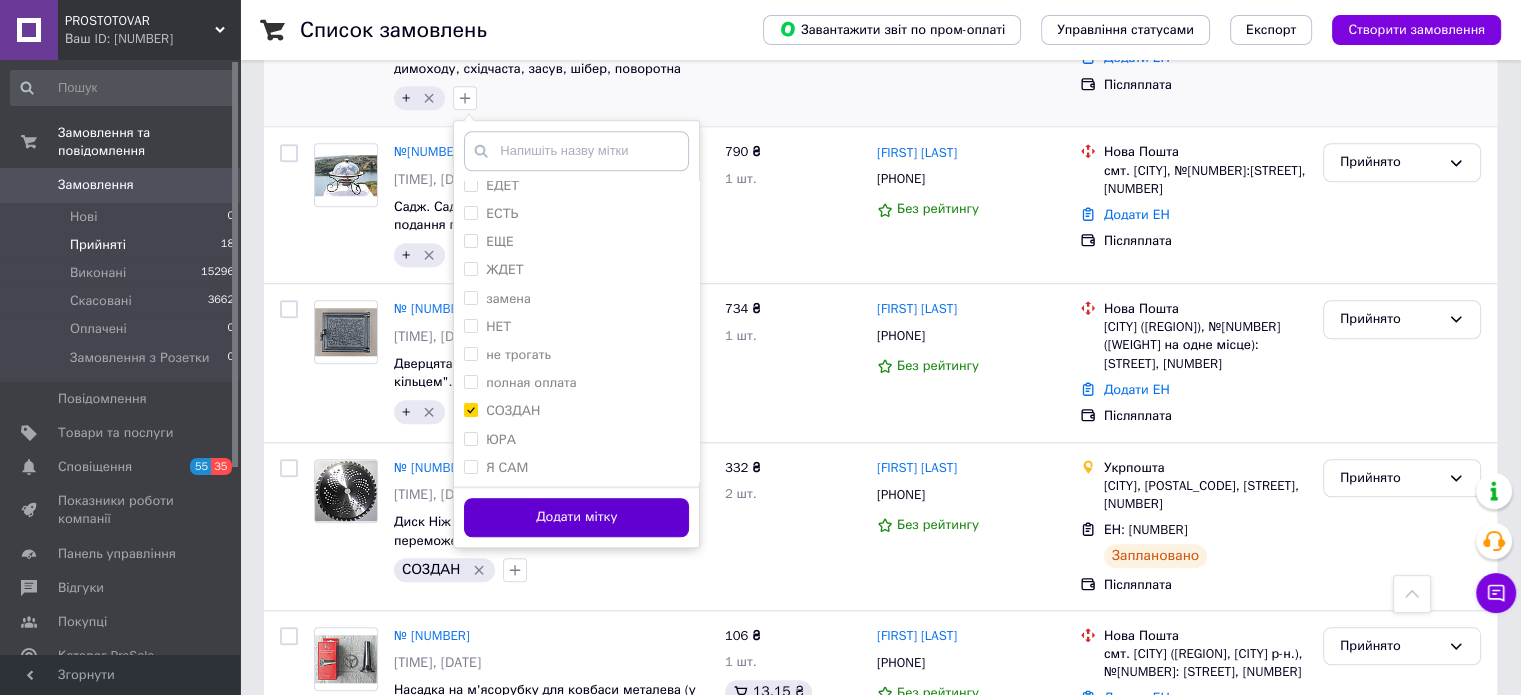 click on "Додати мітку" at bounding box center [576, 517] 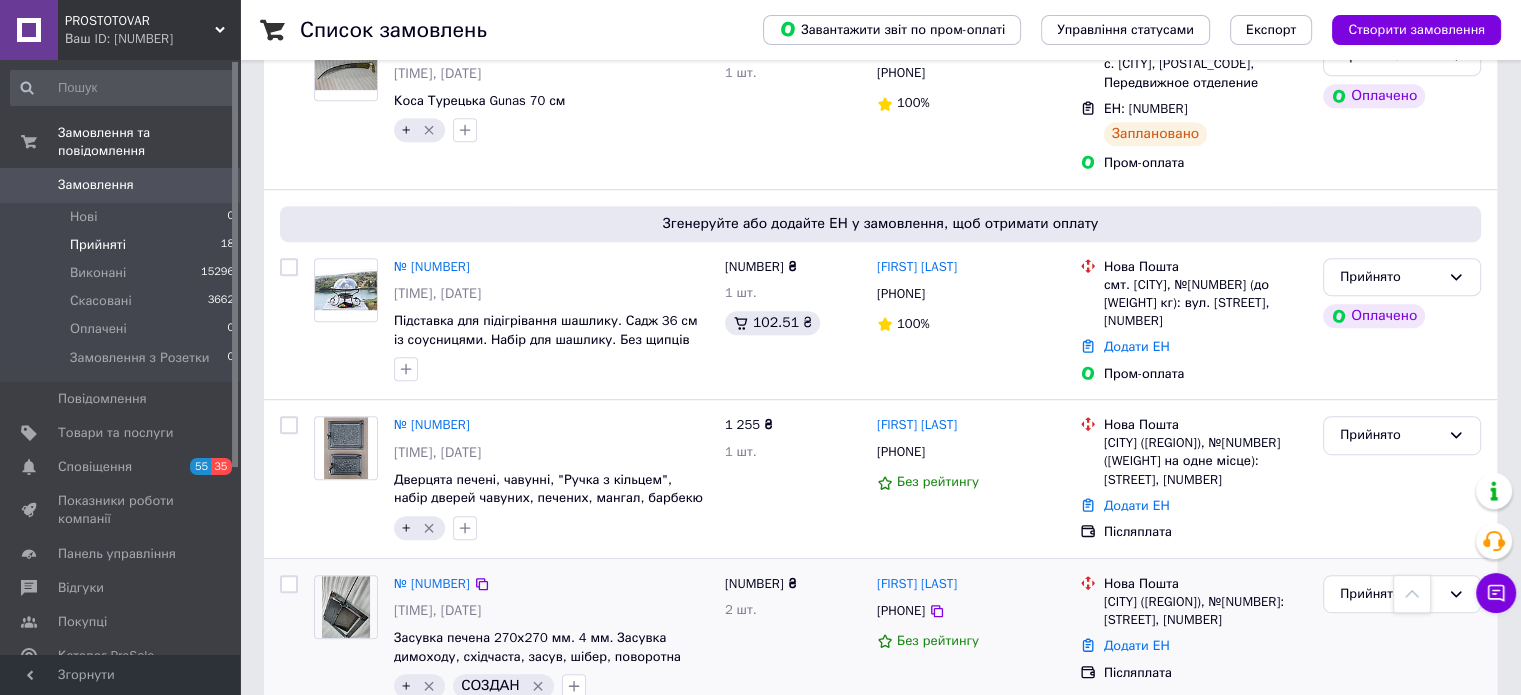scroll, scrollTop: 1000, scrollLeft: 0, axis: vertical 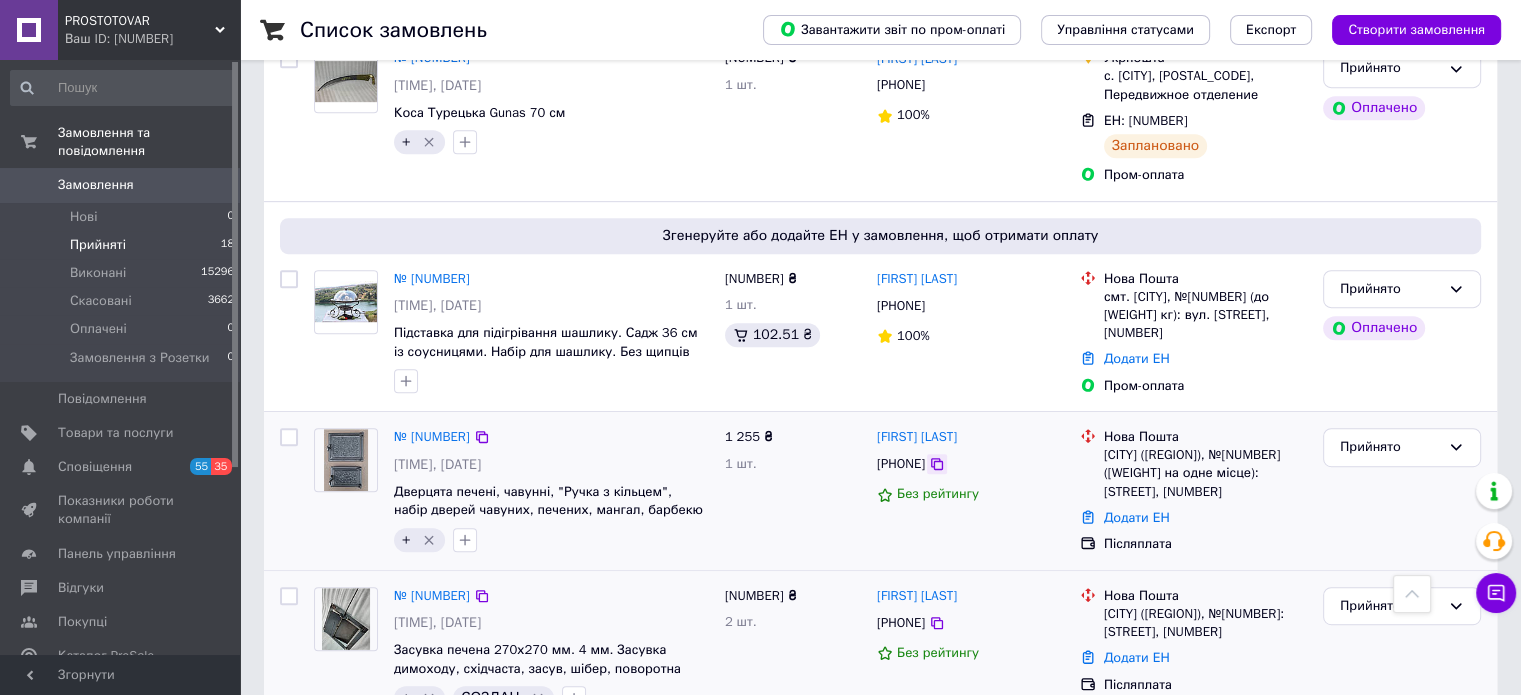click 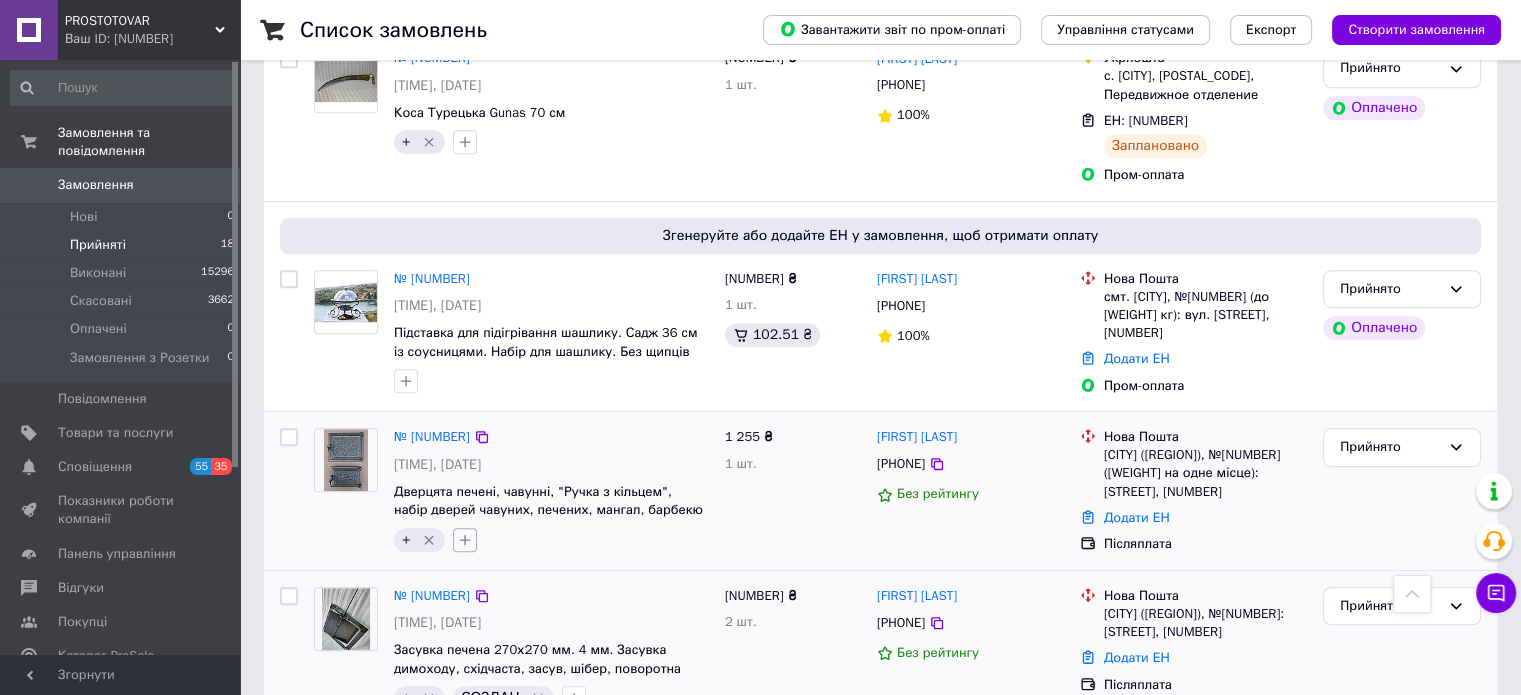 click 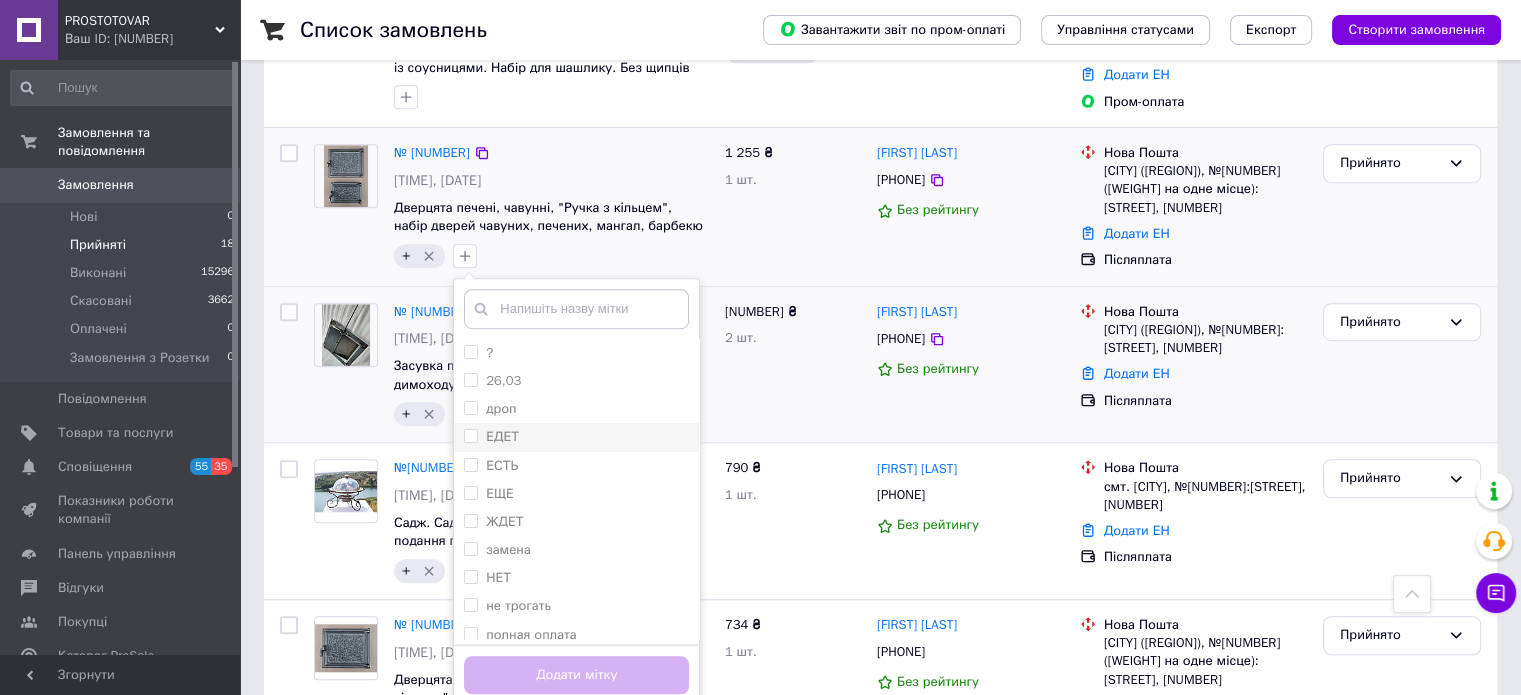 scroll, scrollTop: 1300, scrollLeft: 0, axis: vertical 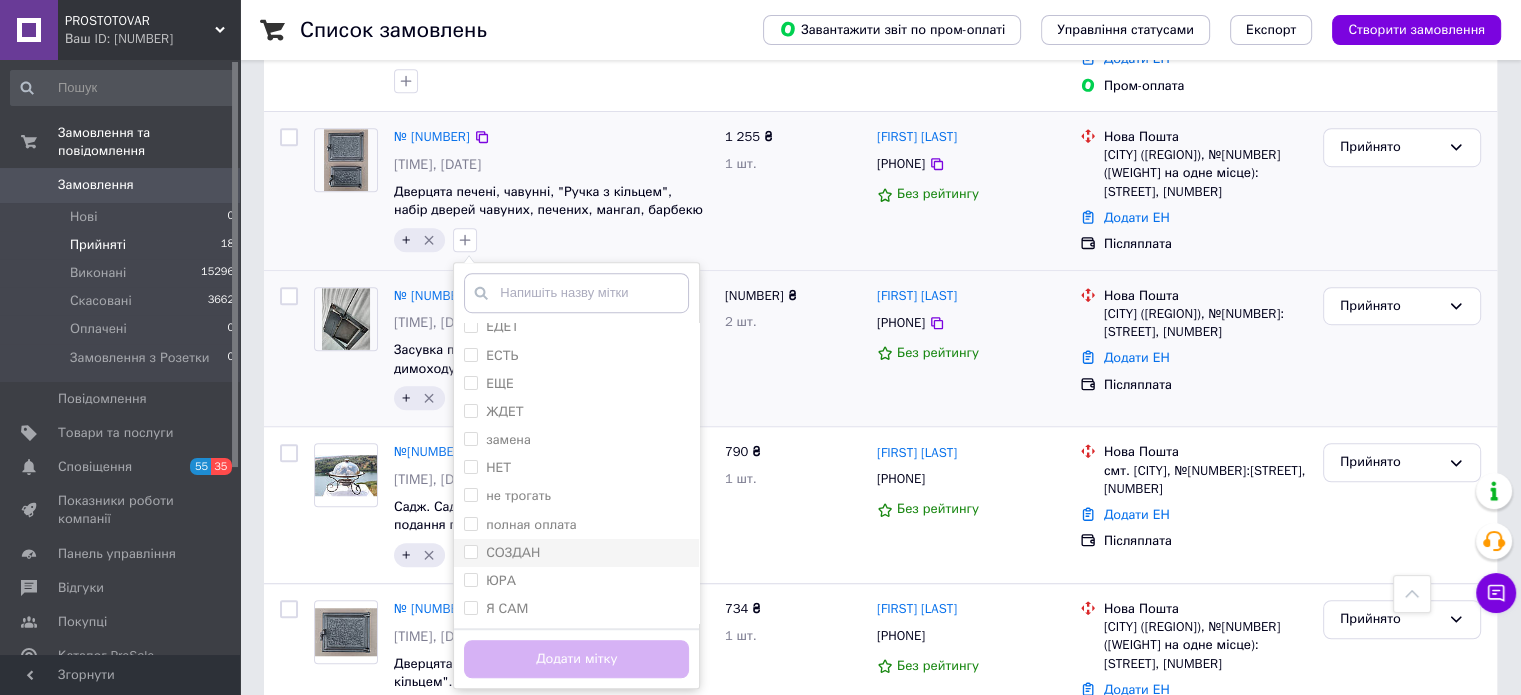 click on "СОЗДАН" at bounding box center [513, 552] 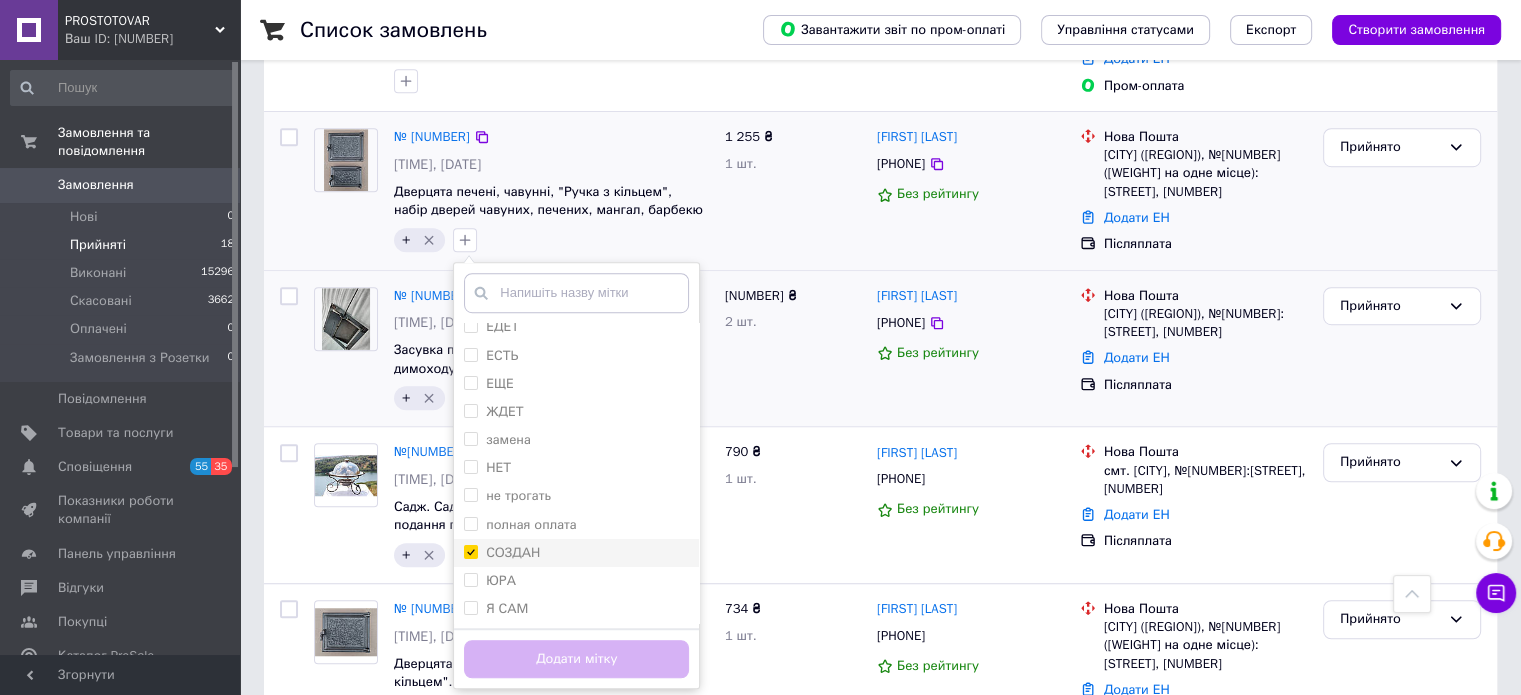 checkbox on "true" 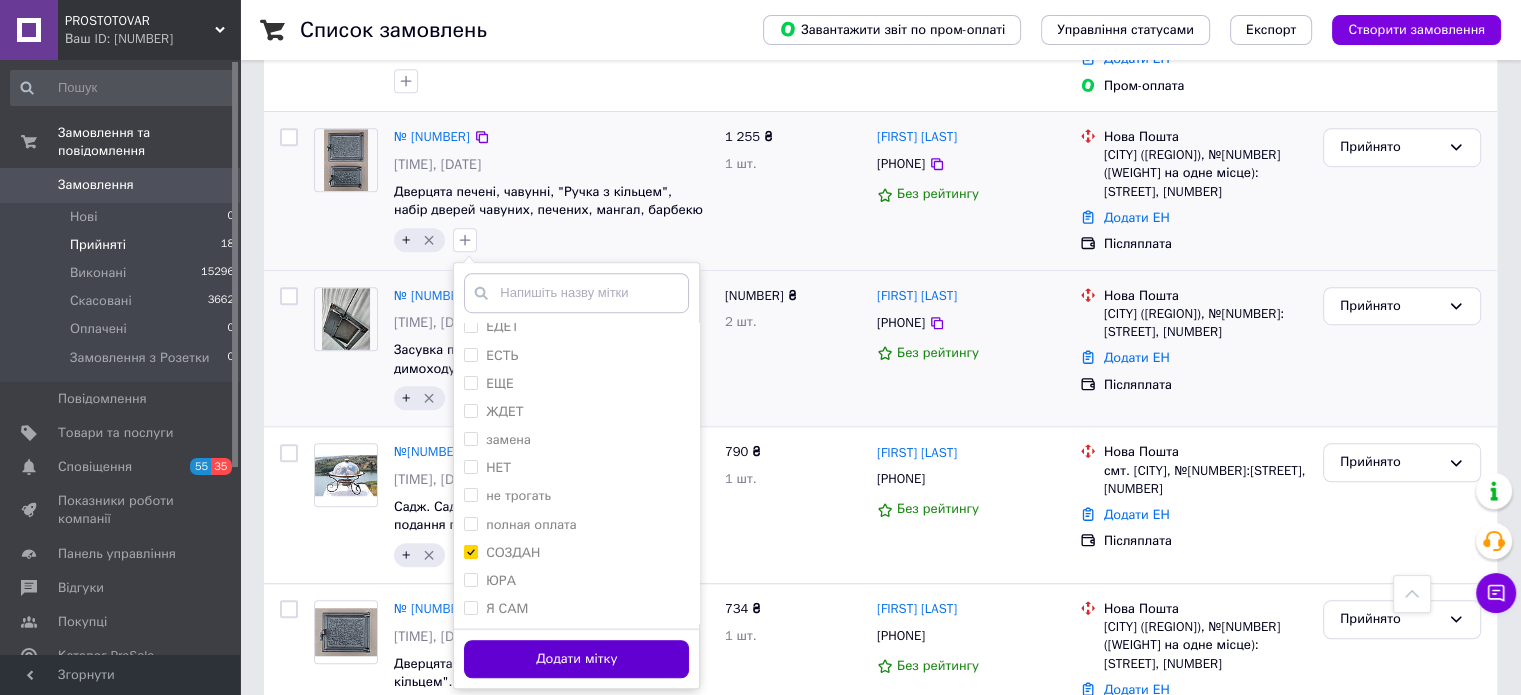 click on "Додати мітку" at bounding box center [576, 659] 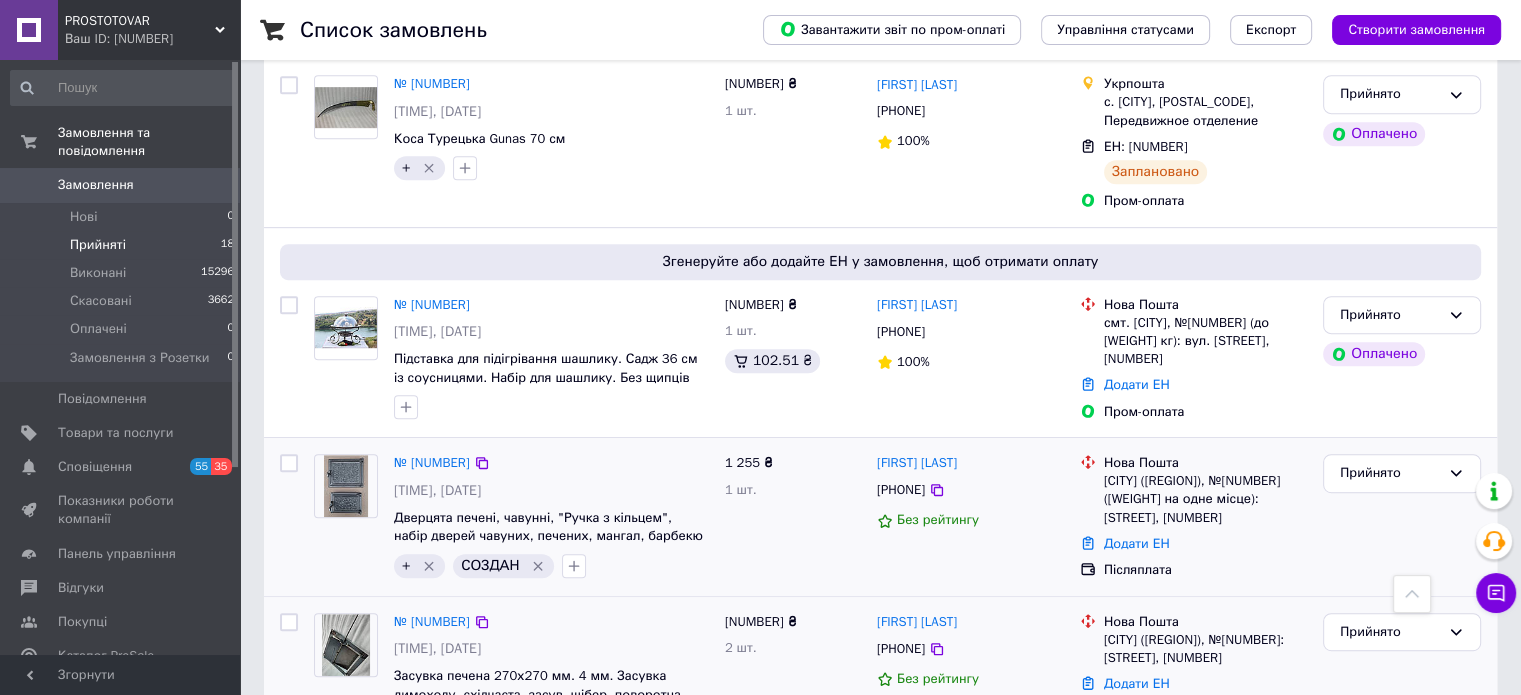 scroll, scrollTop: 973, scrollLeft: 0, axis: vertical 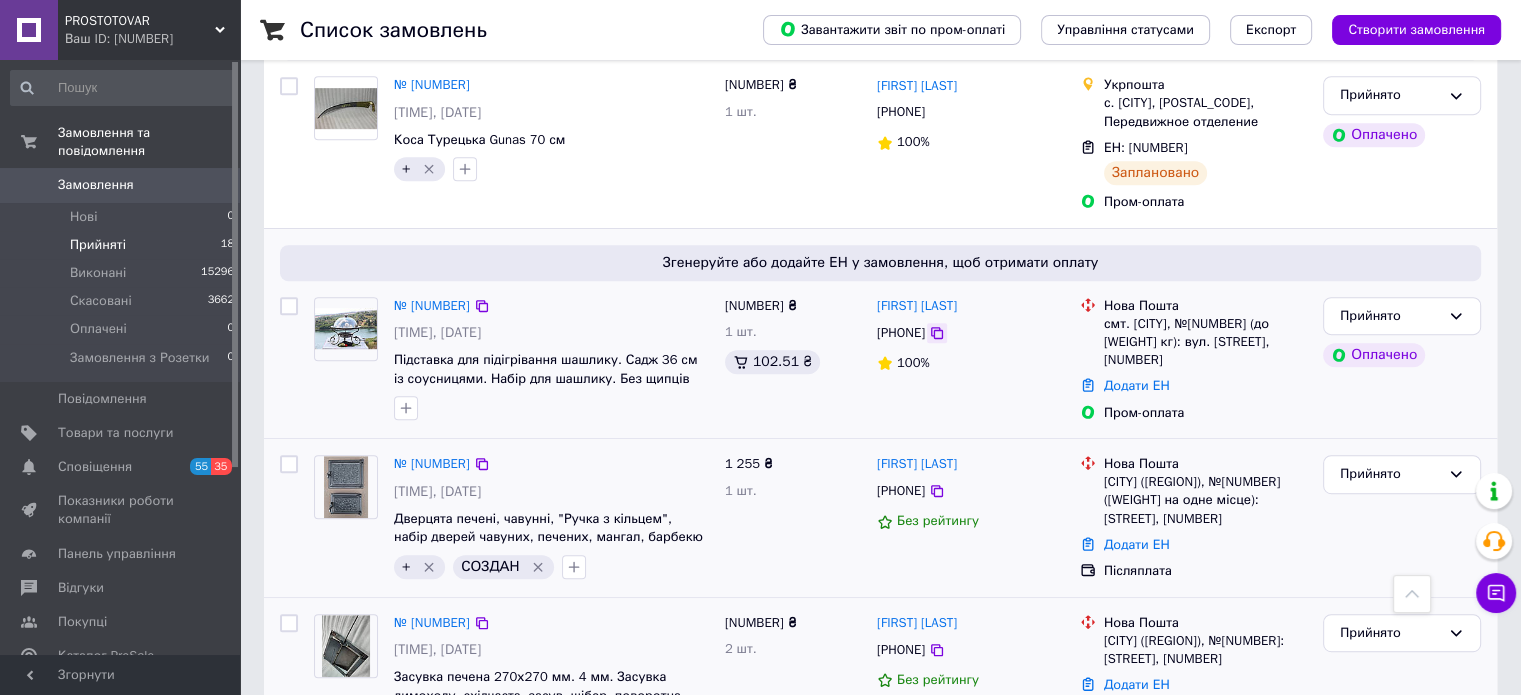 click 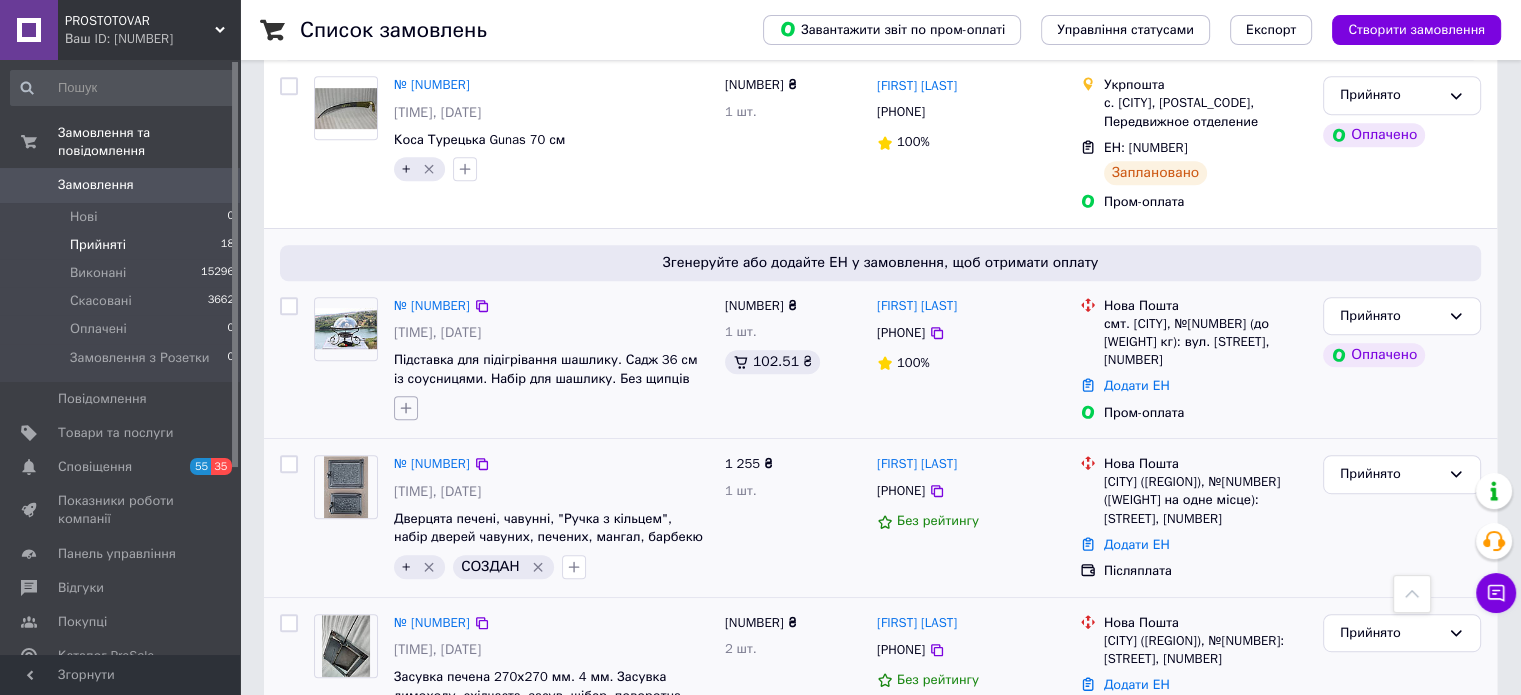 click 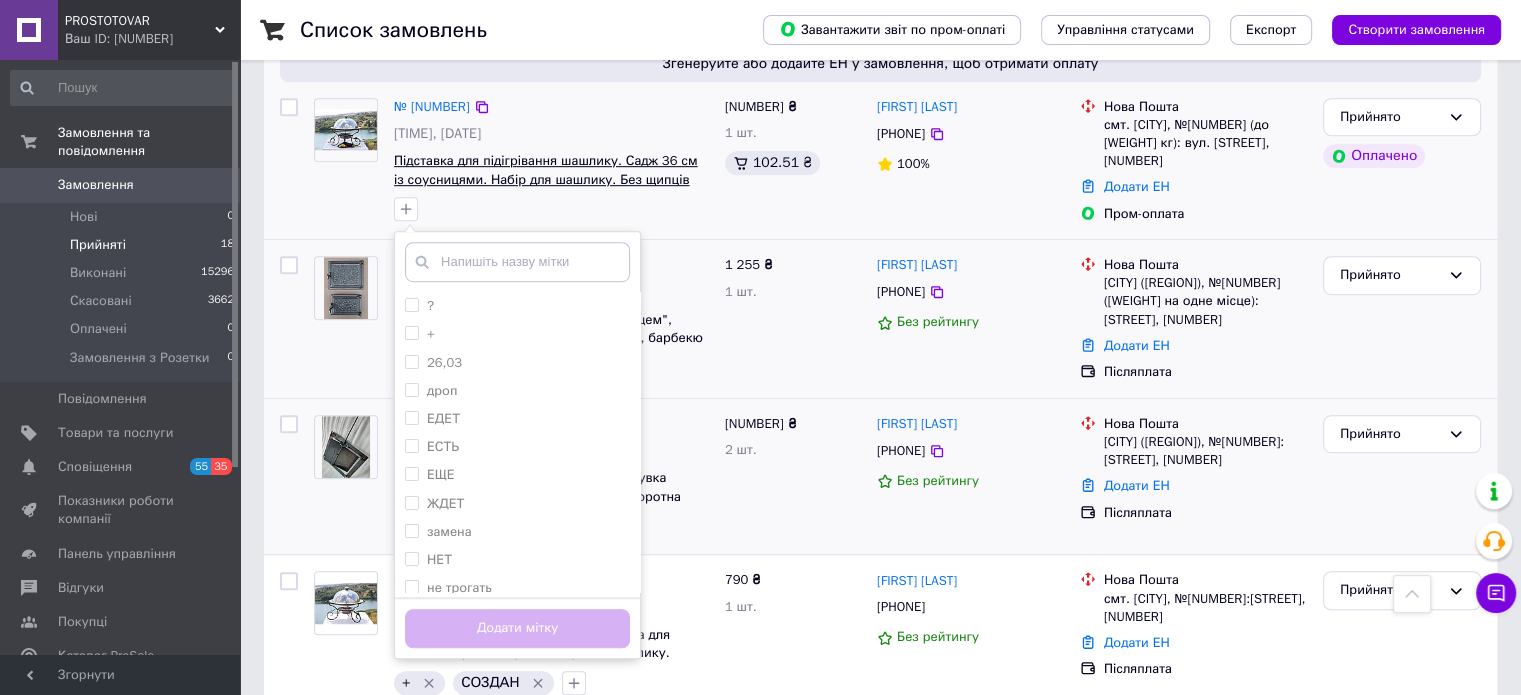 scroll, scrollTop: 1173, scrollLeft: 0, axis: vertical 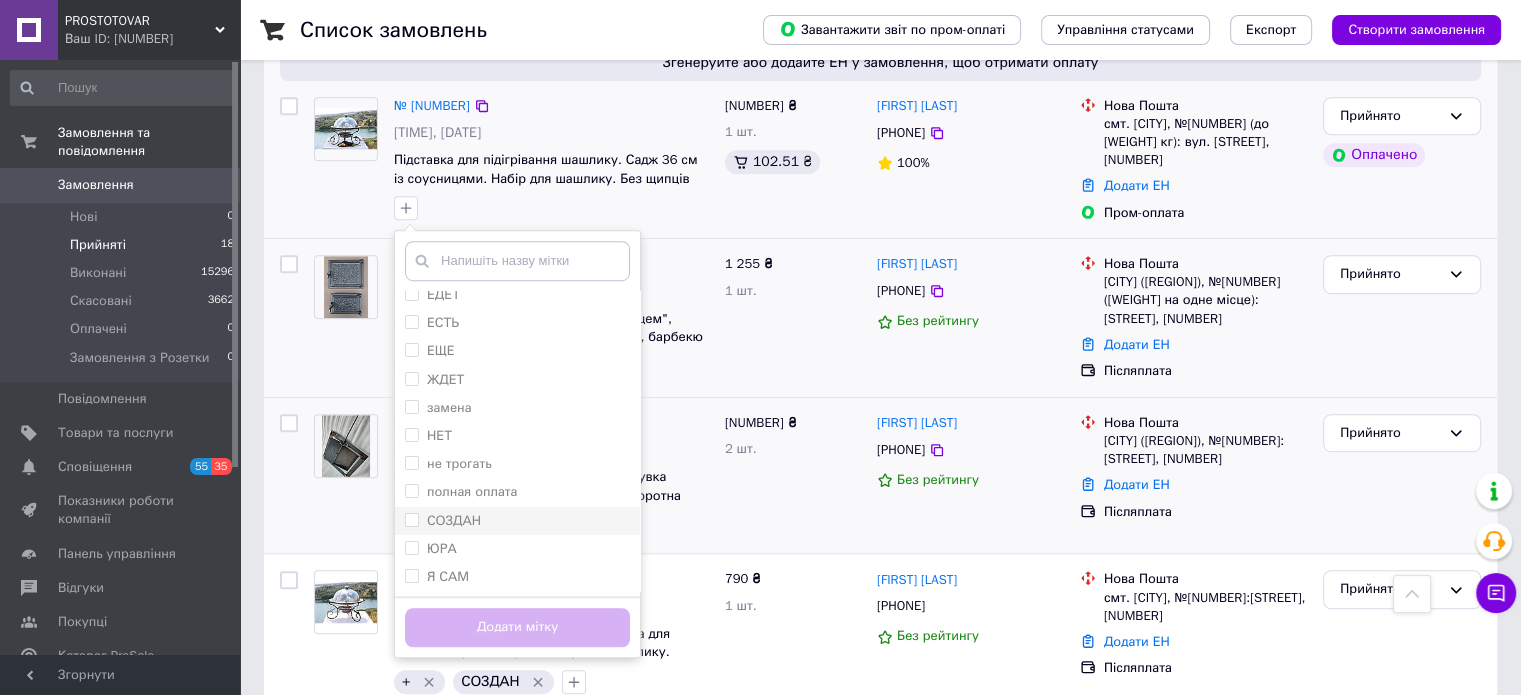 click on "СОЗДАН" at bounding box center (454, 520) 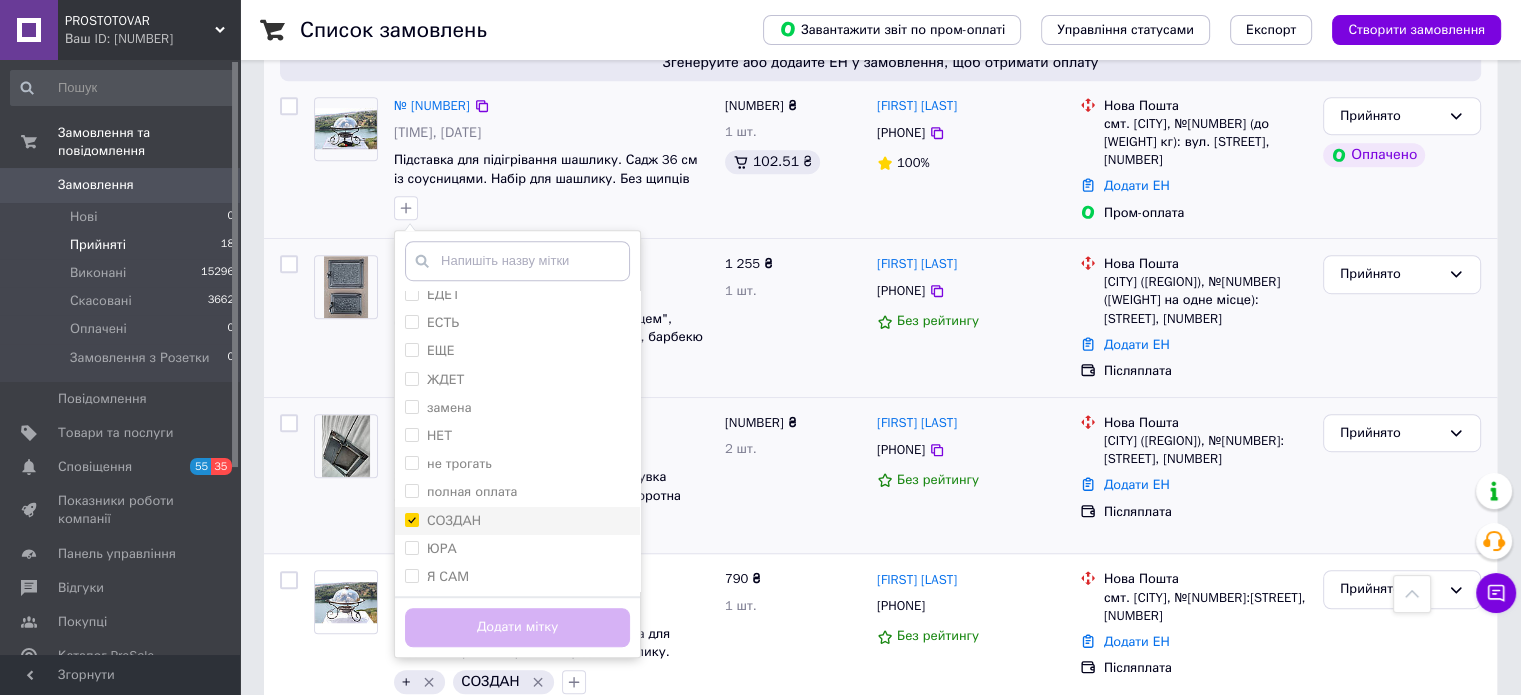 checkbox on "true" 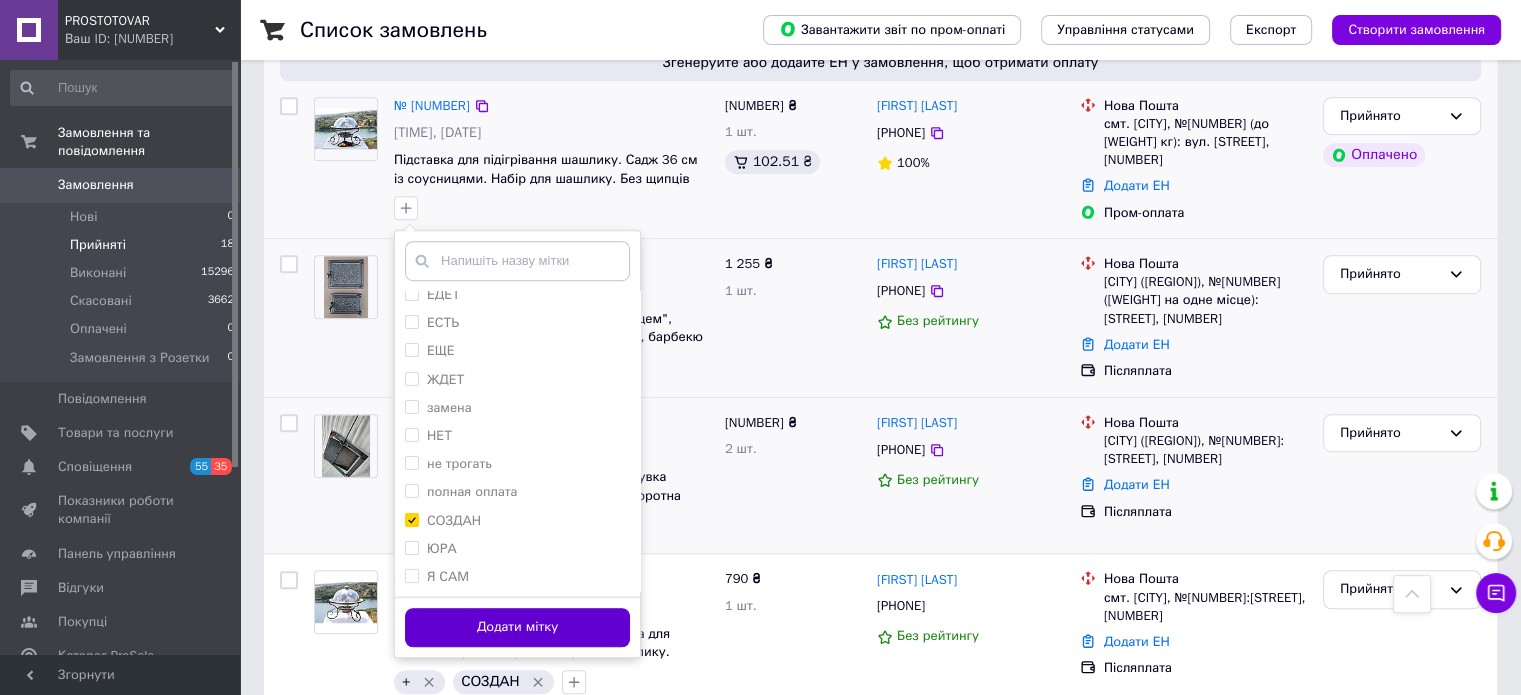 click on "Додати мітку" at bounding box center (517, 627) 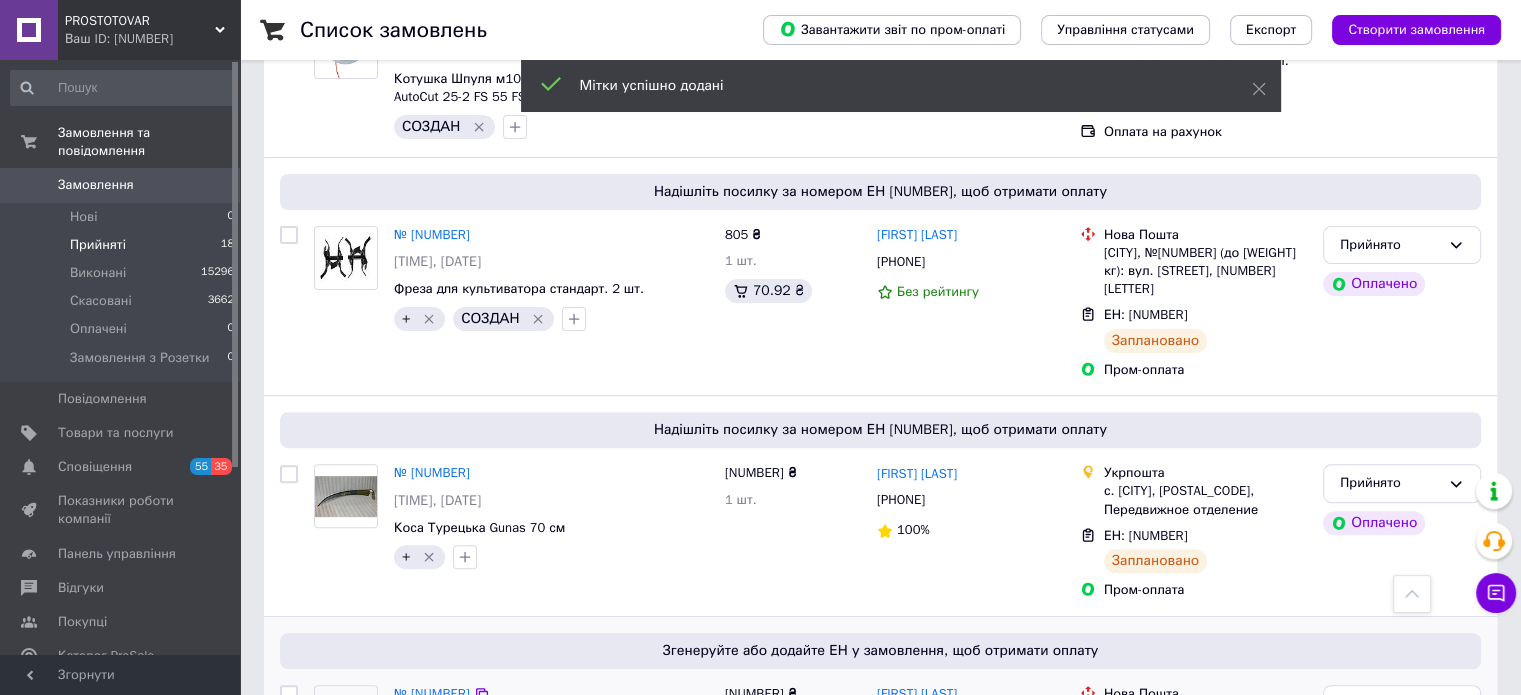 scroll, scrollTop: 573, scrollLeft: 0, axis: vertical 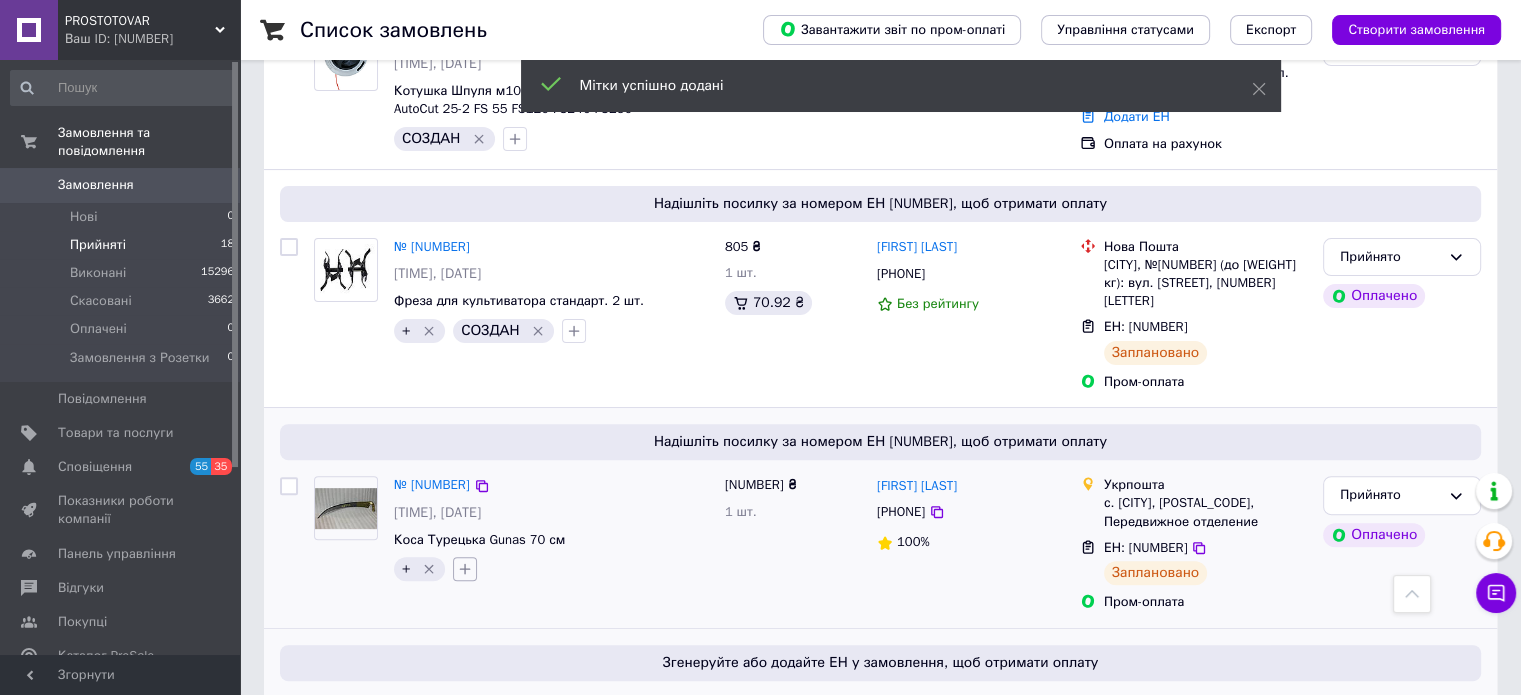 click 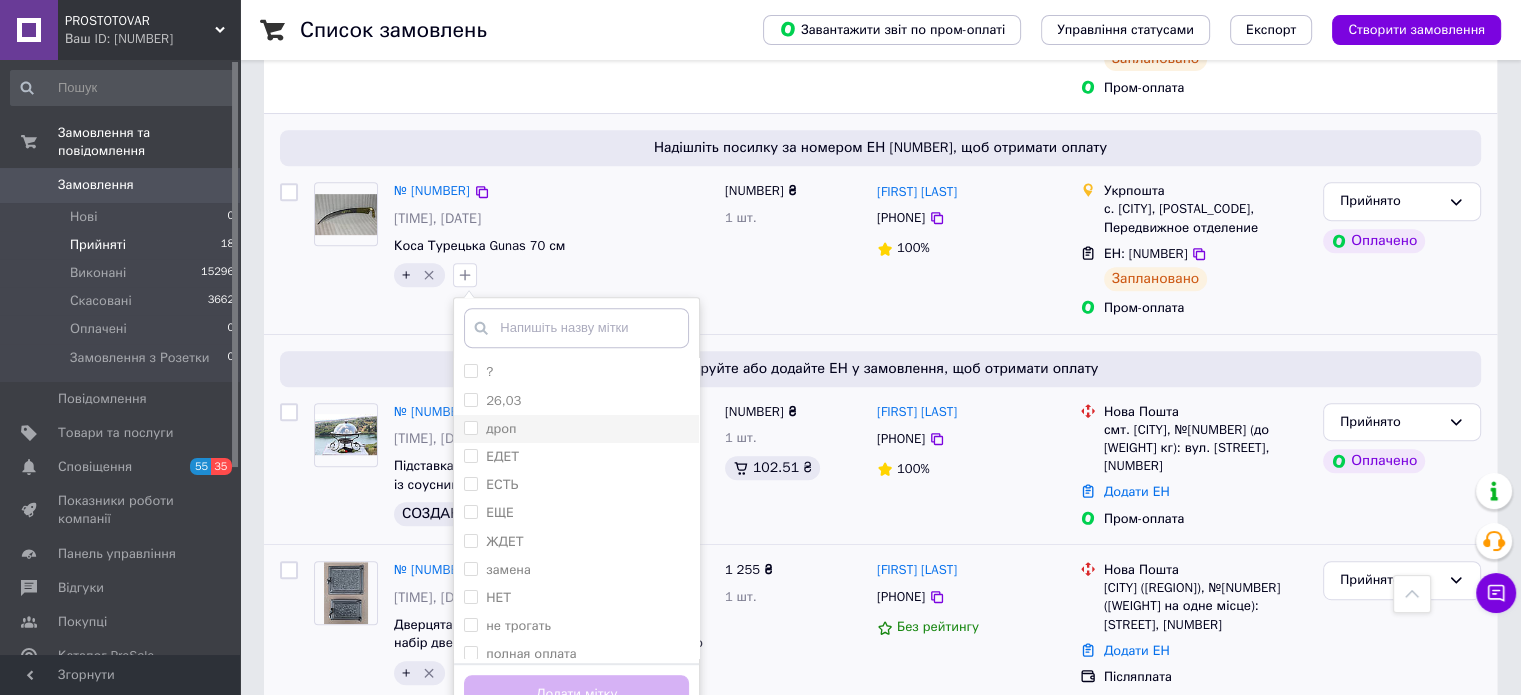 scroll, scrollTop: 873, scrollLeft: 0, axis: vertical 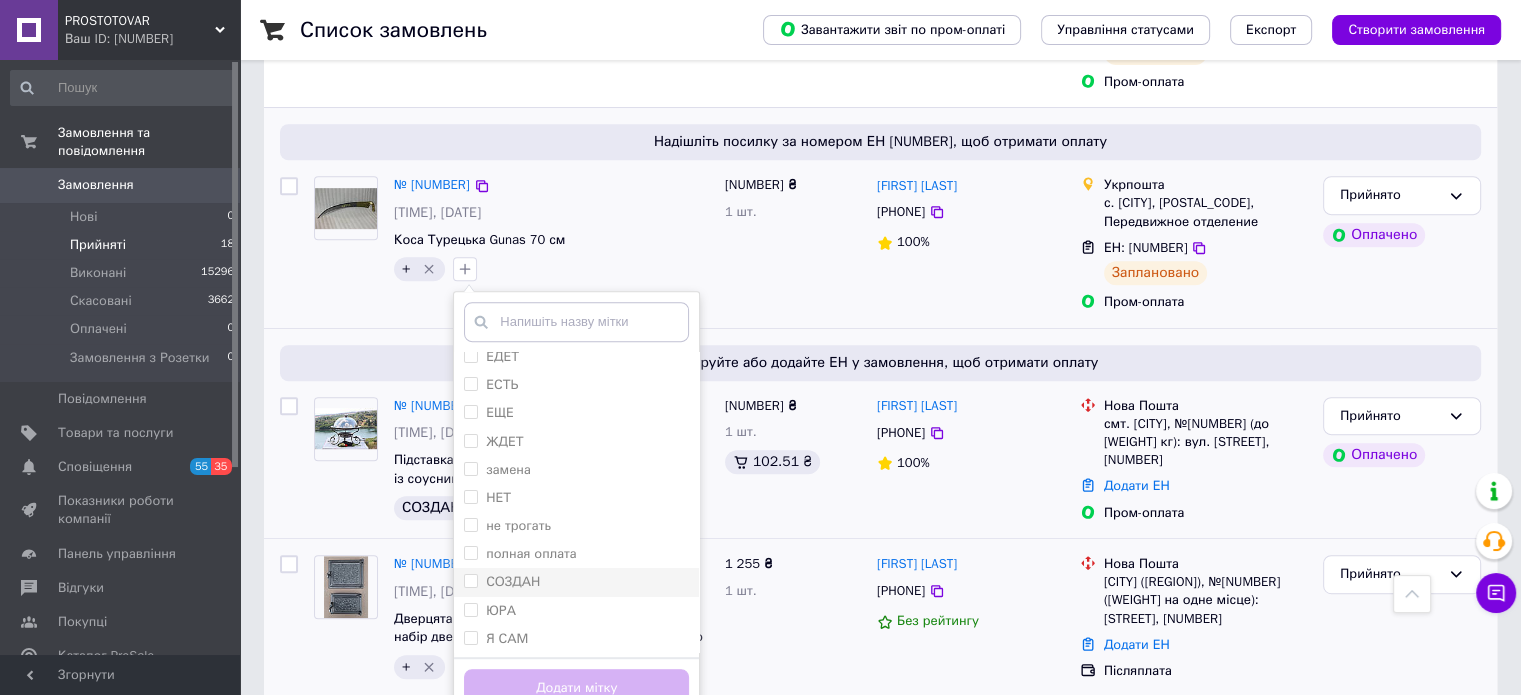 click on "СОЗДАН" at bounding box center [513, 581] 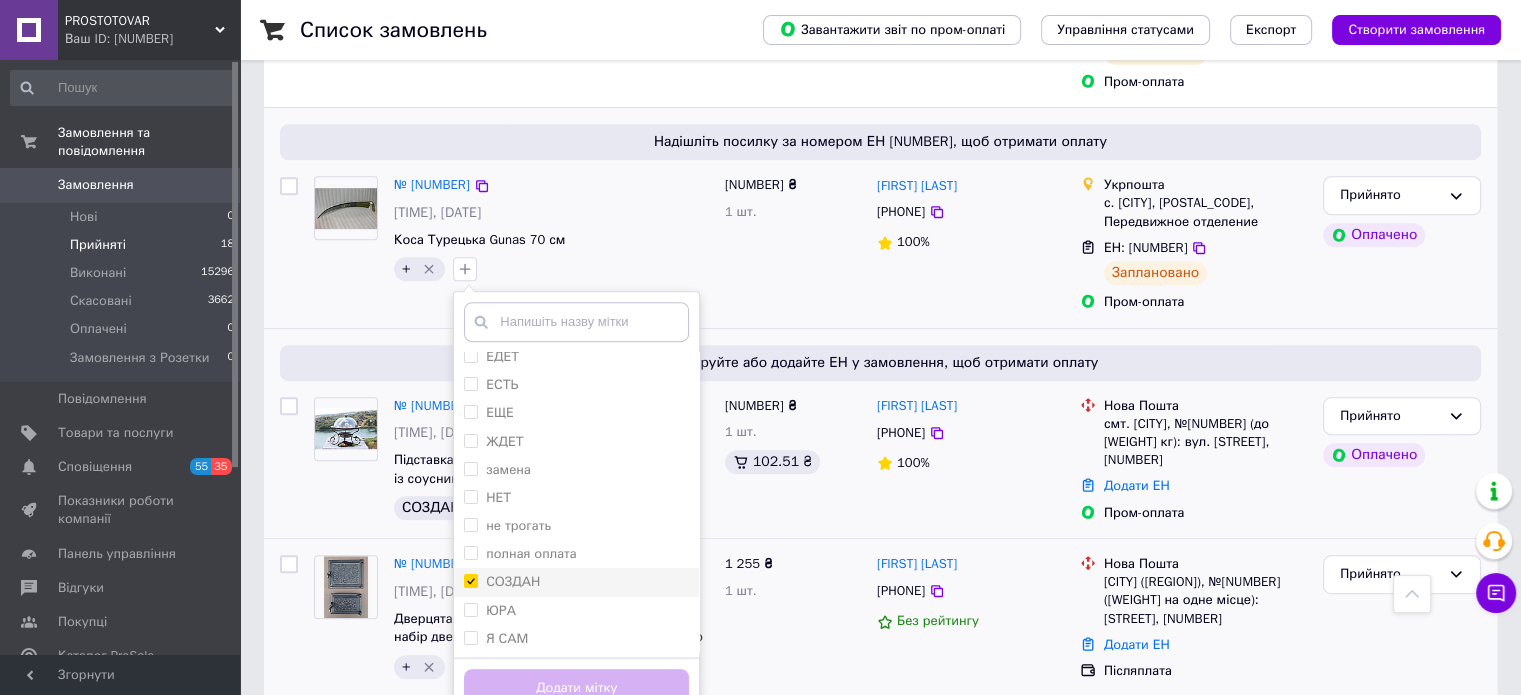 checkbox on "true" 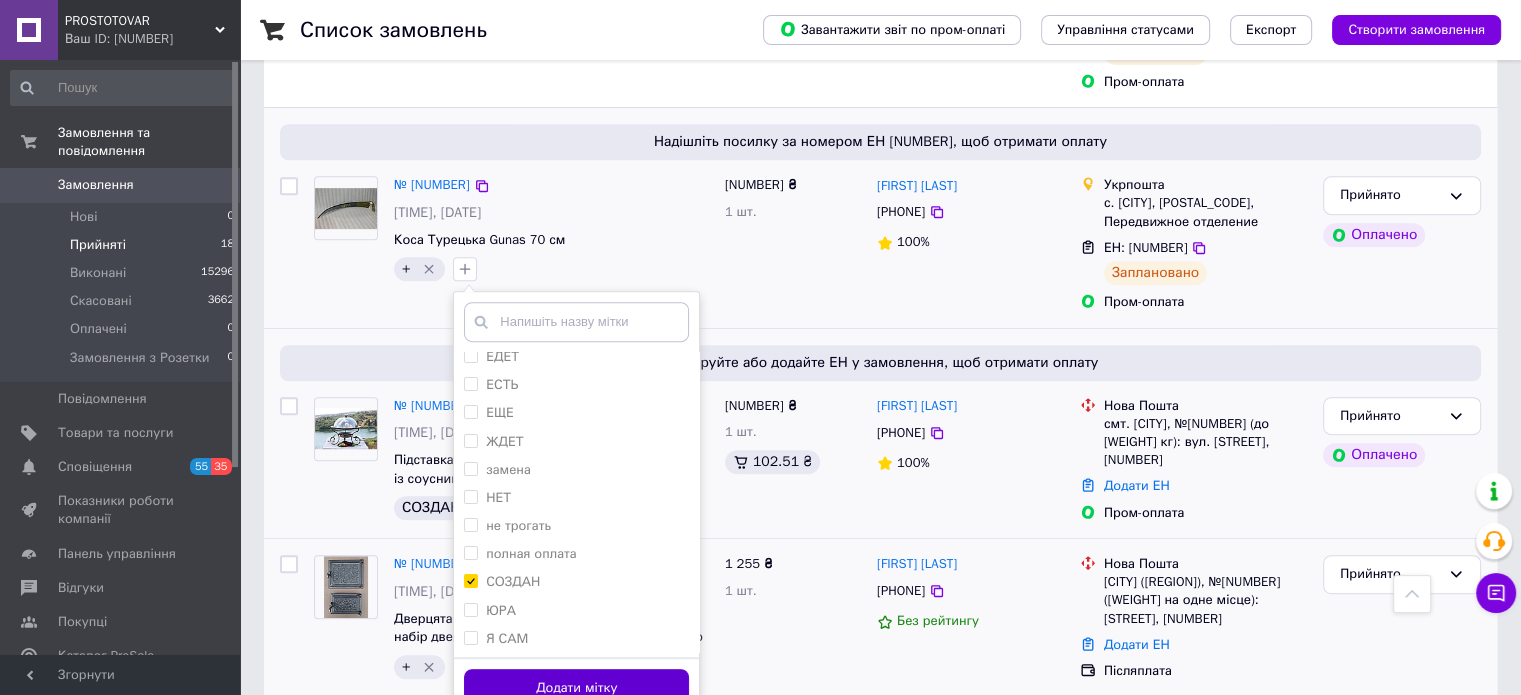 click on "Додати мітку" at bounding box center [576, 688] 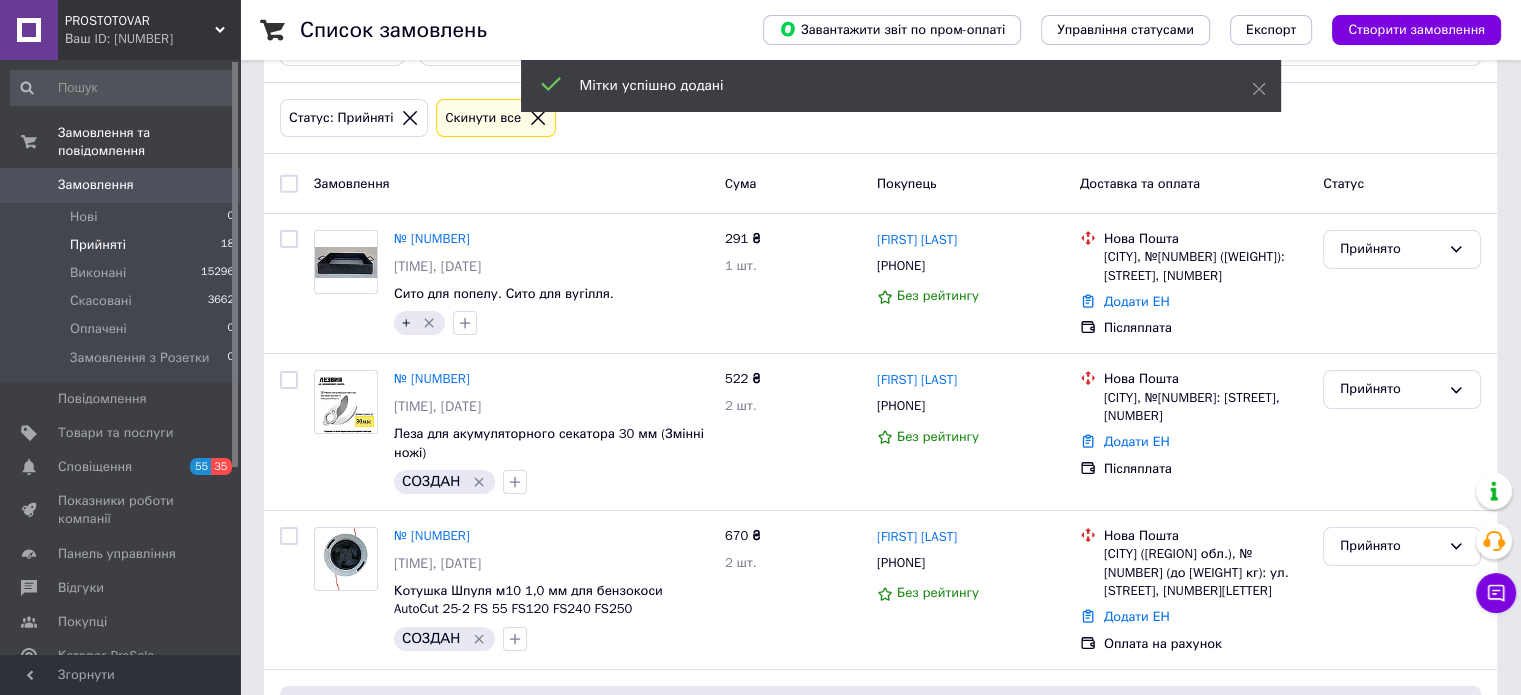 scroll, scrollTop: 0, scrollLeft: 0, axis: both 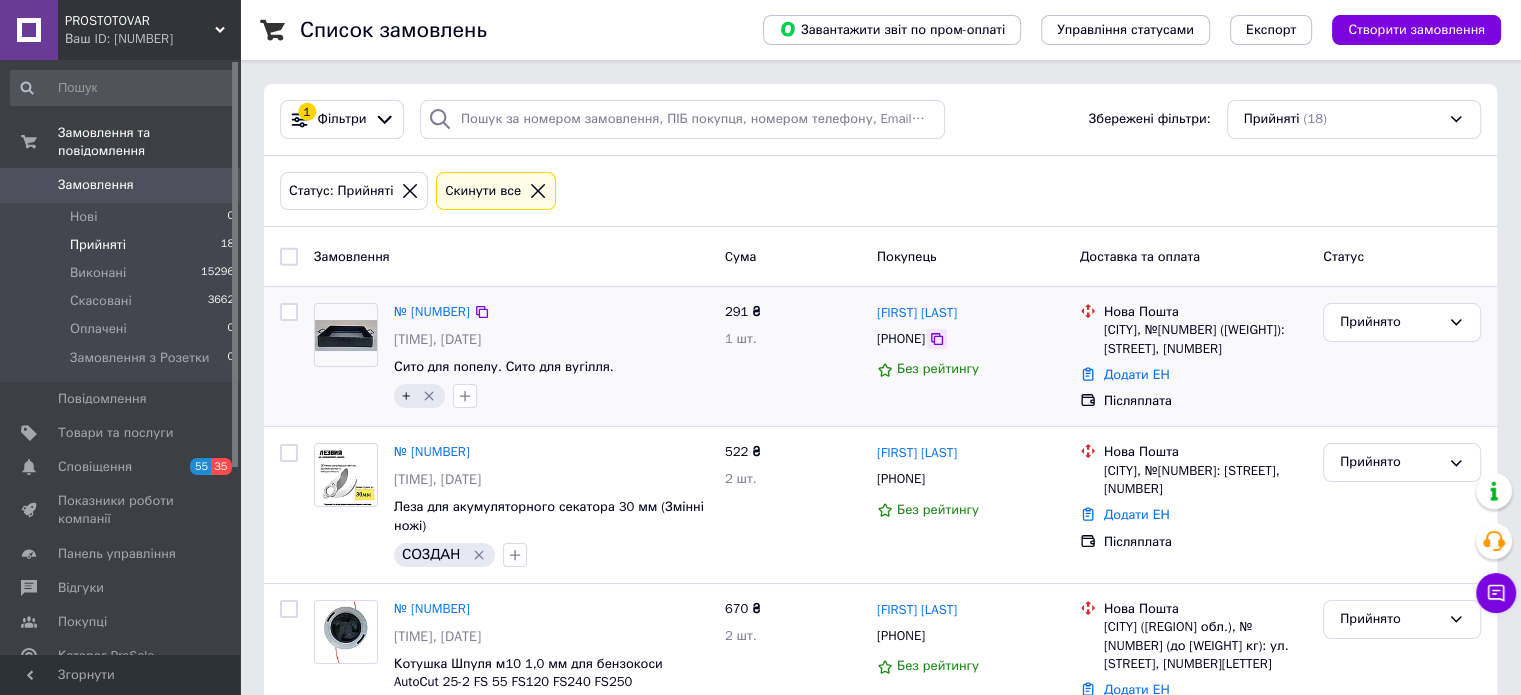 click 